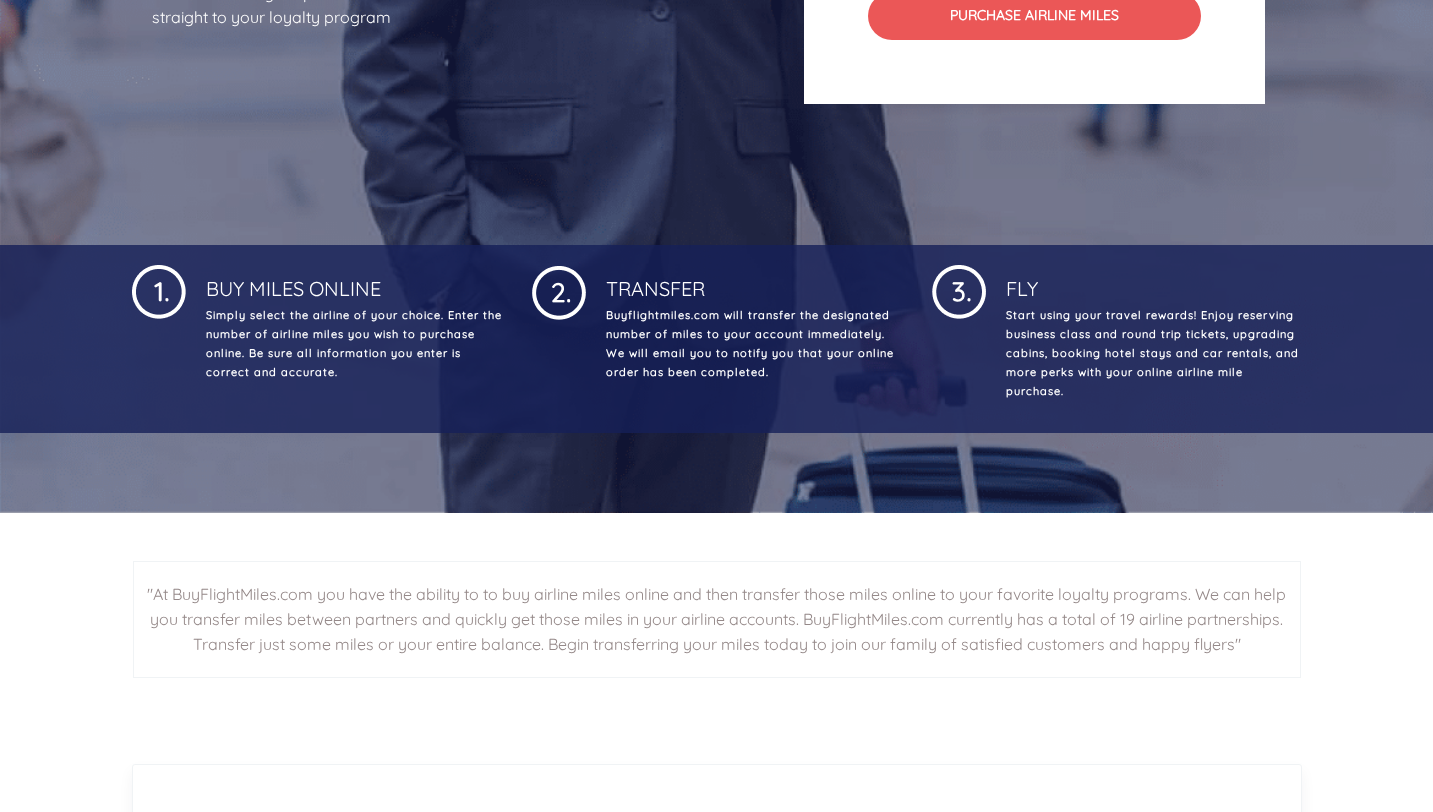 scroll, scrollTop: 0, scrollLeft: 0, axis: both 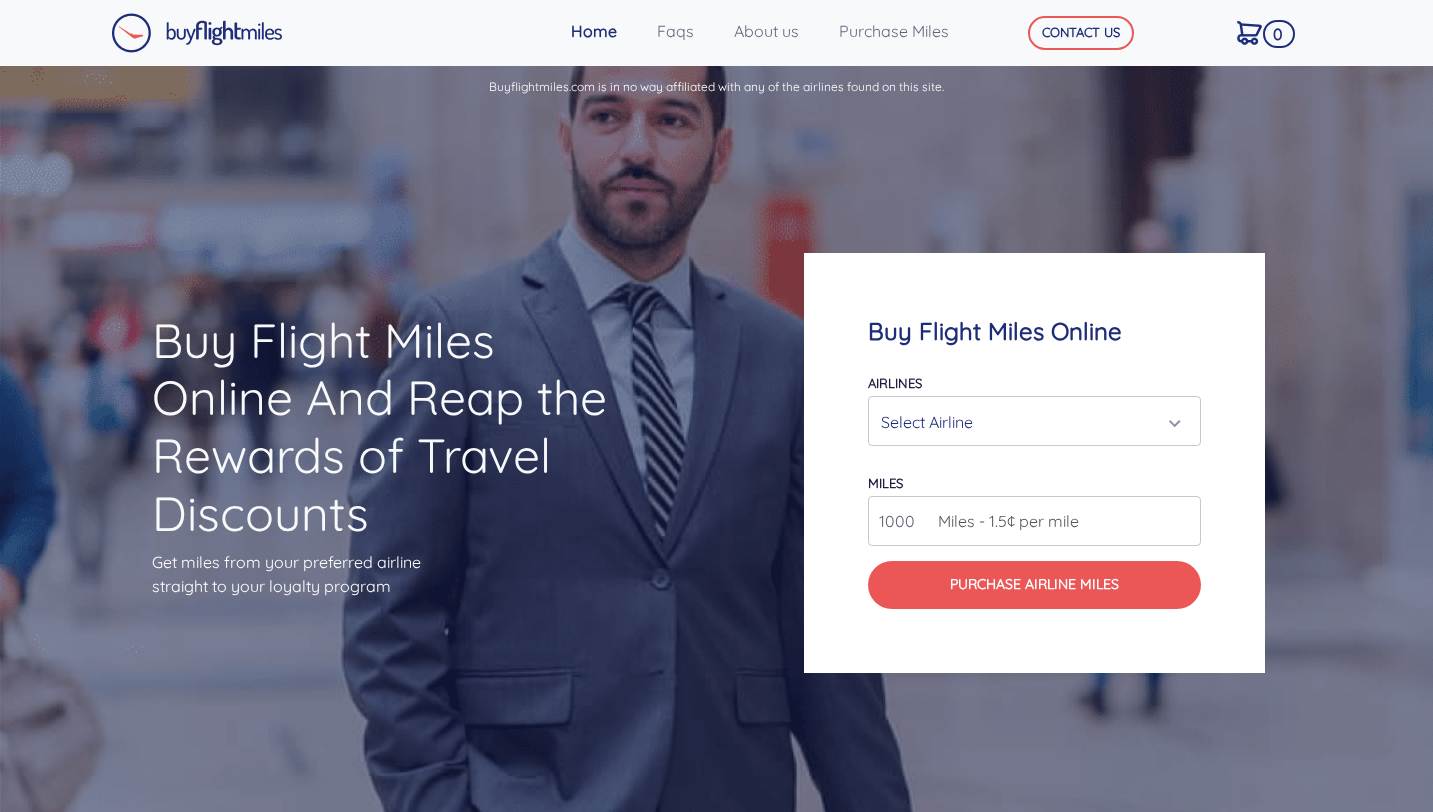 click on "Select Airline" at bounding box center (1028, 422) 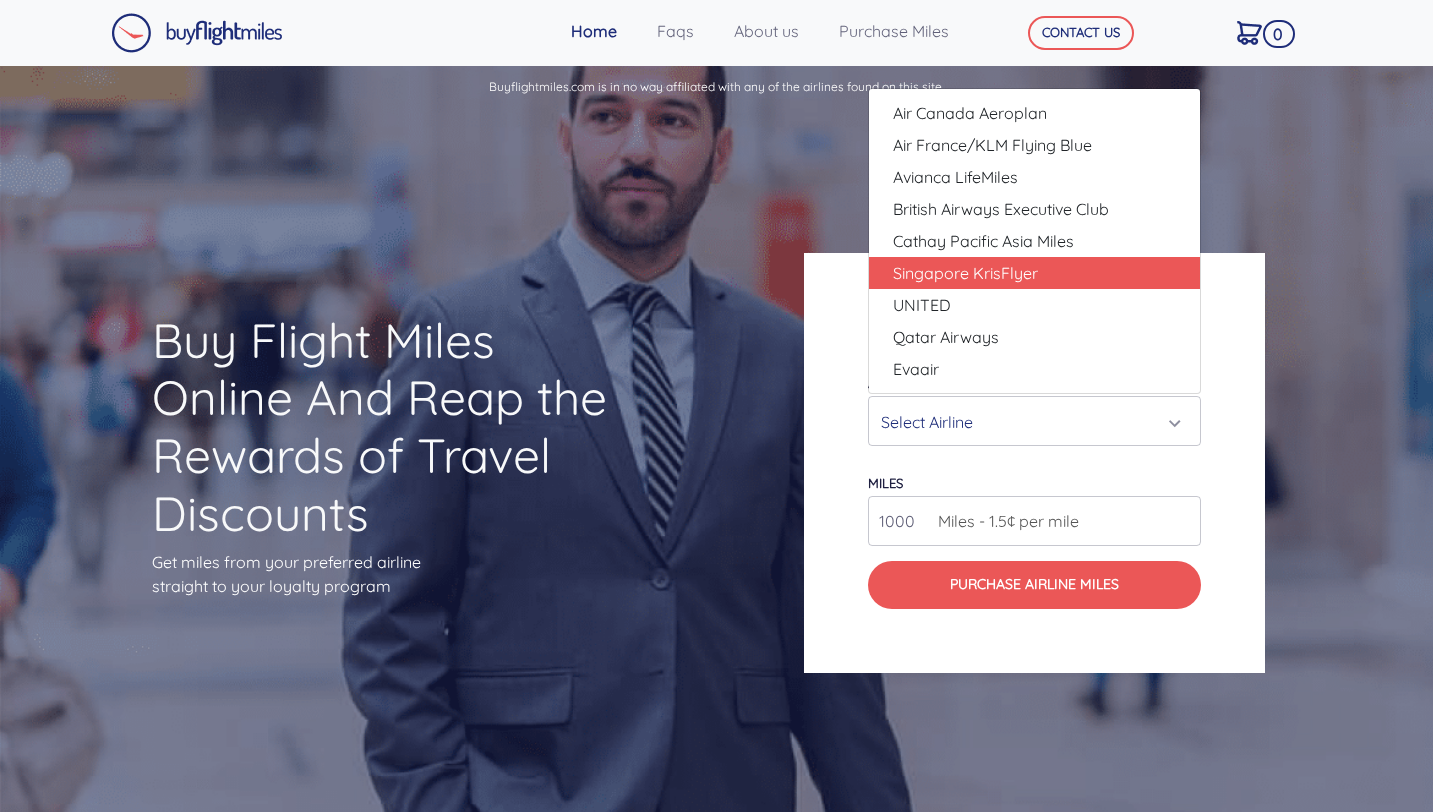 scroll, scrollTop: 5, scrollLeft: 0, axis: vertical 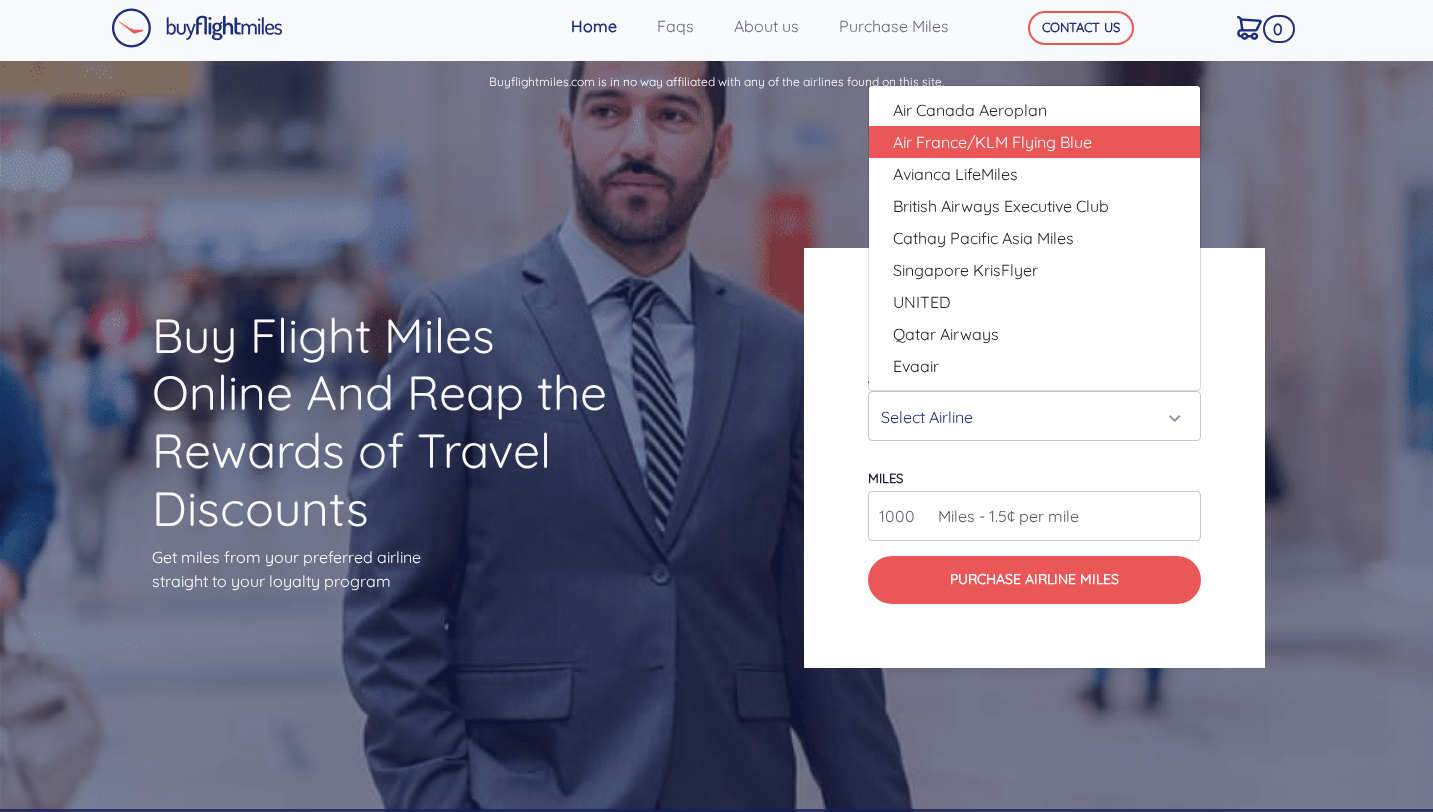 click on "Air France/KLM Flying Blue" at bounding box center (970, 110) 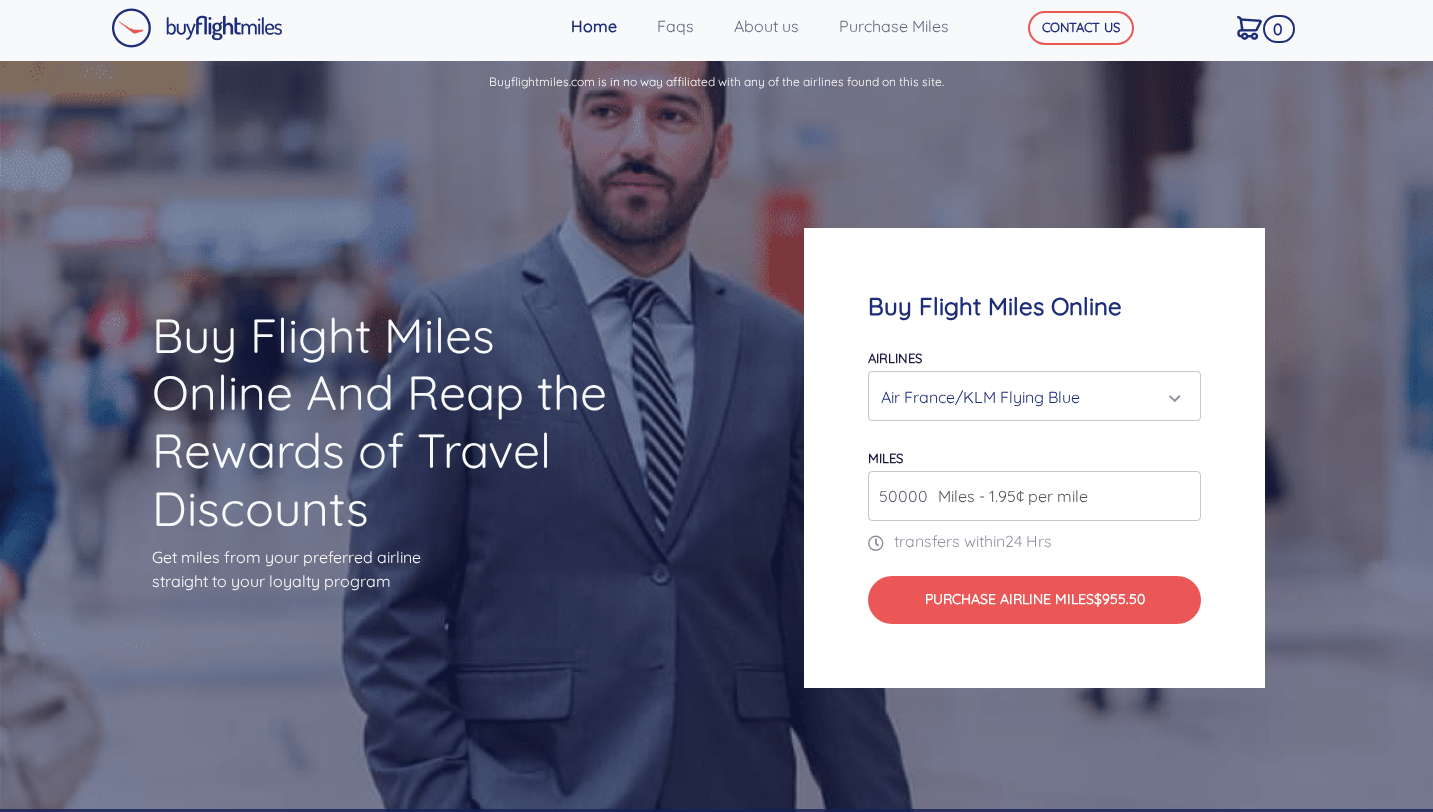 click on "50000" at bounding box center (1034, 496) 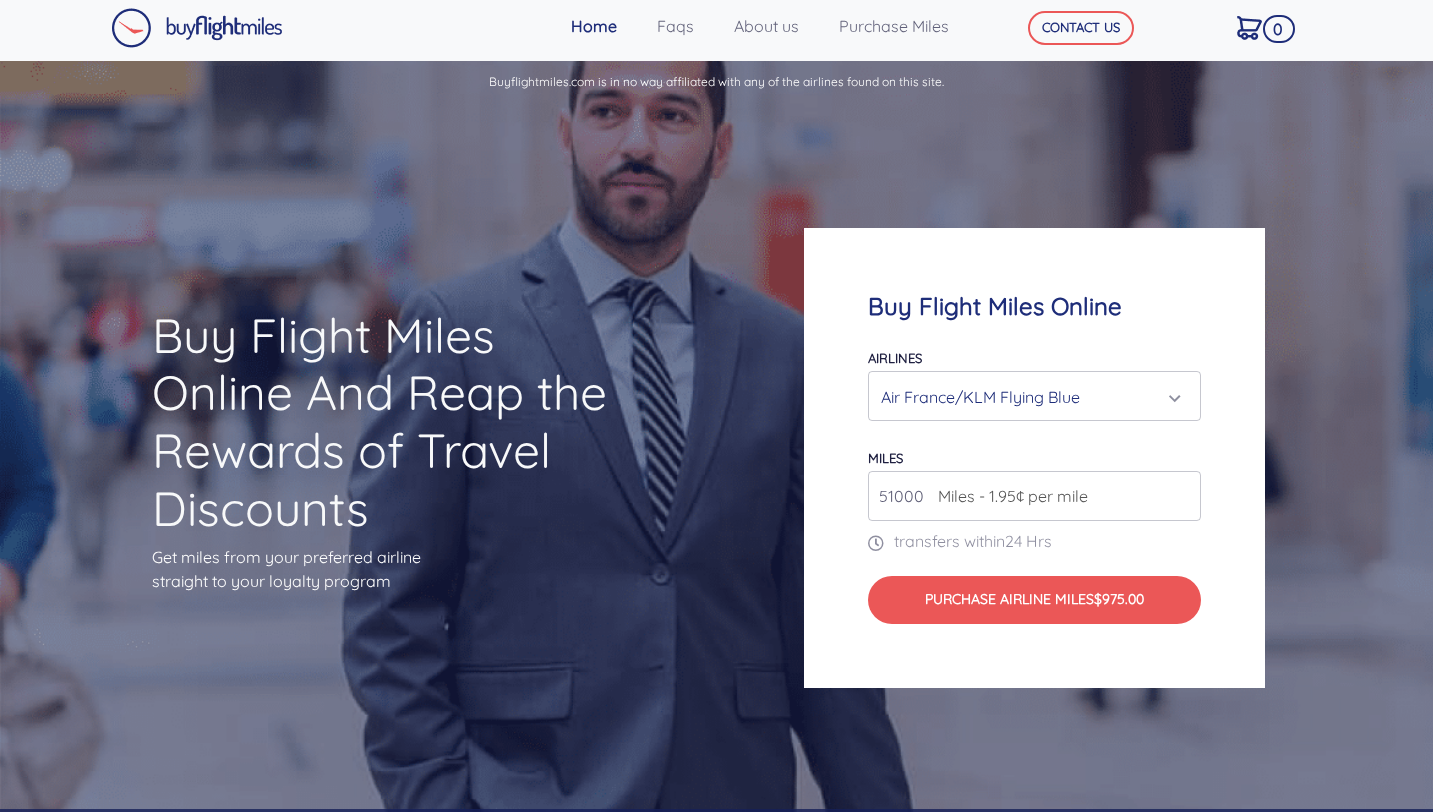 click on "51000" at bounding box center [1034, 496] 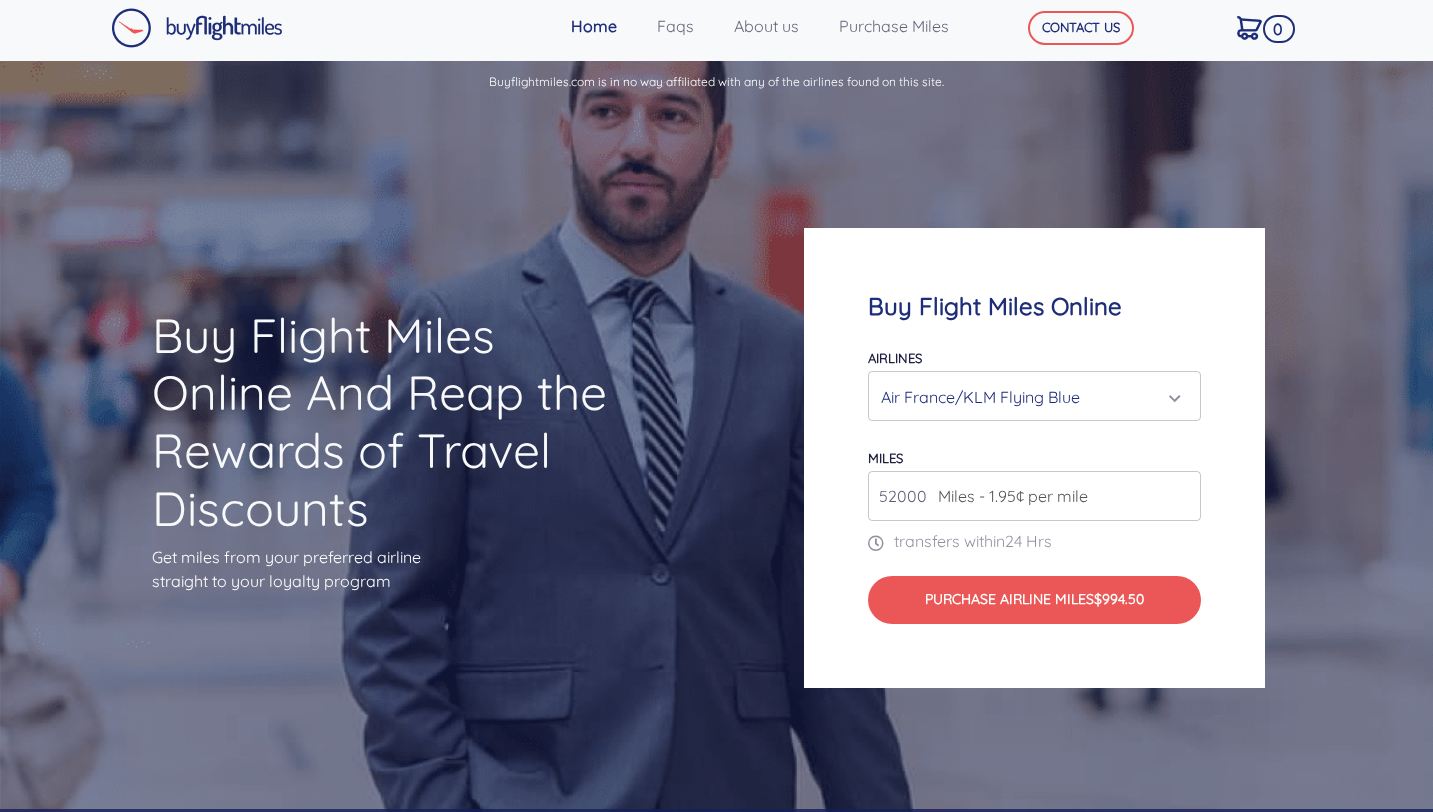 click on "52000" at bounding box center (1034, 496) 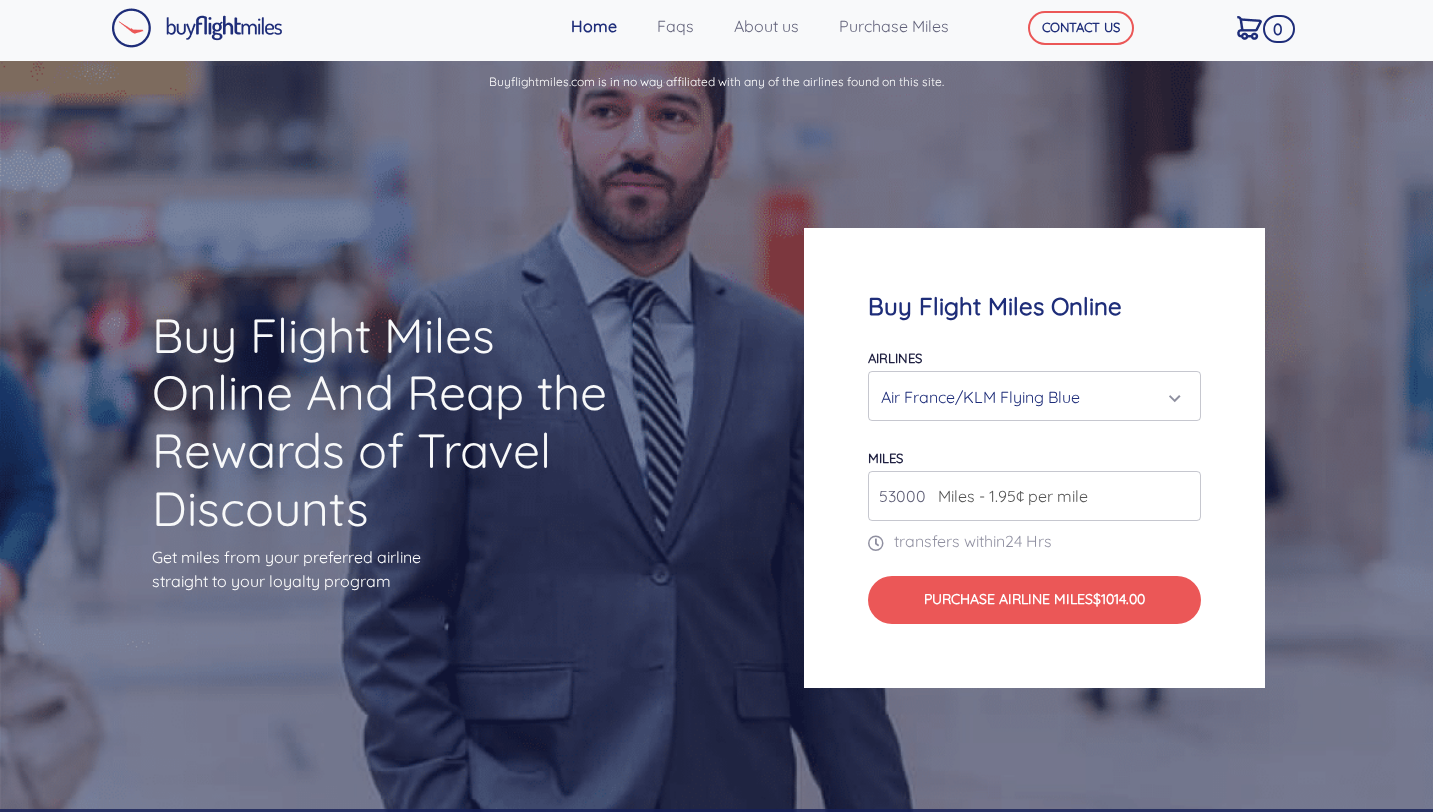 click on "53000" at bounding box center [1034, 496] 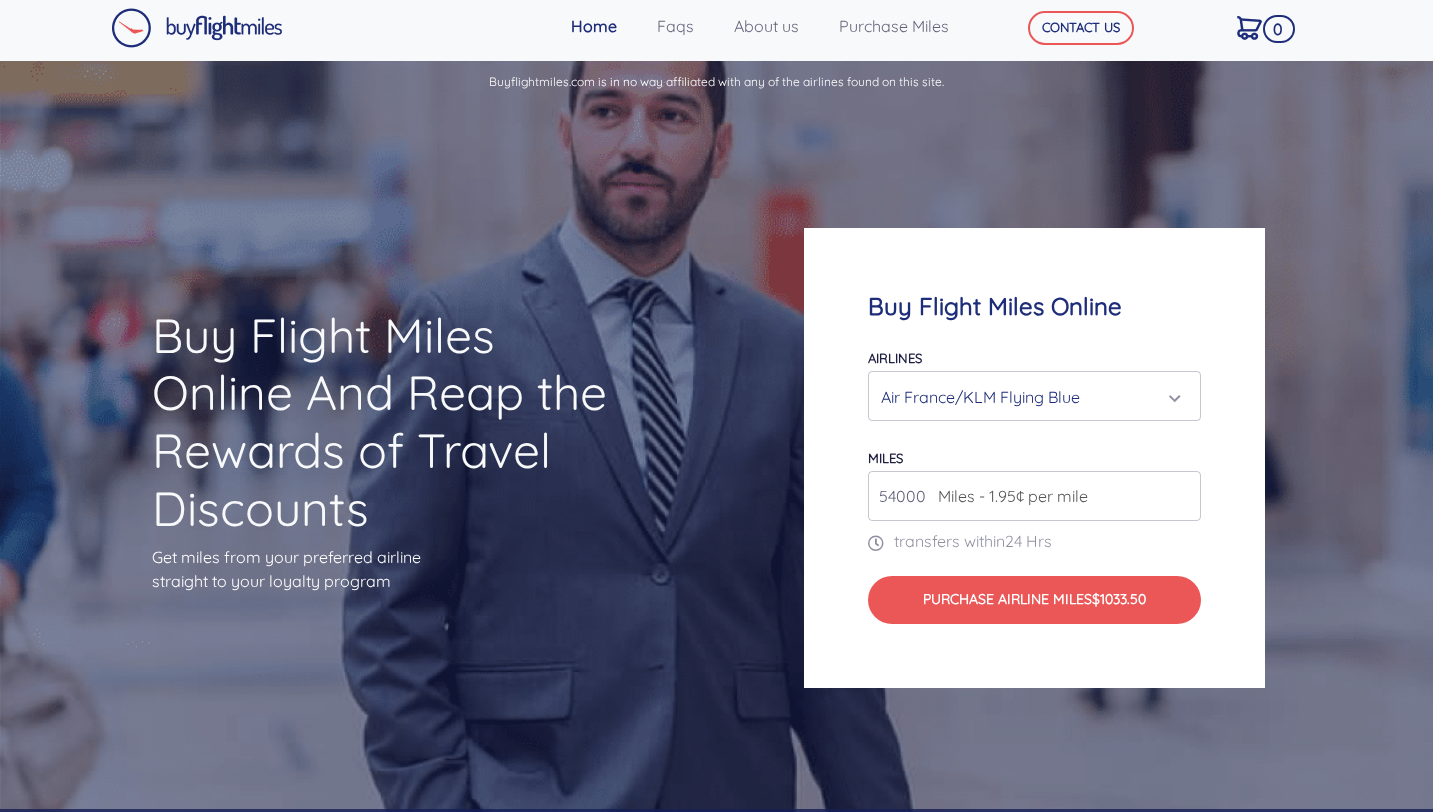 click on "54000" at bounding box center [1034, 496] 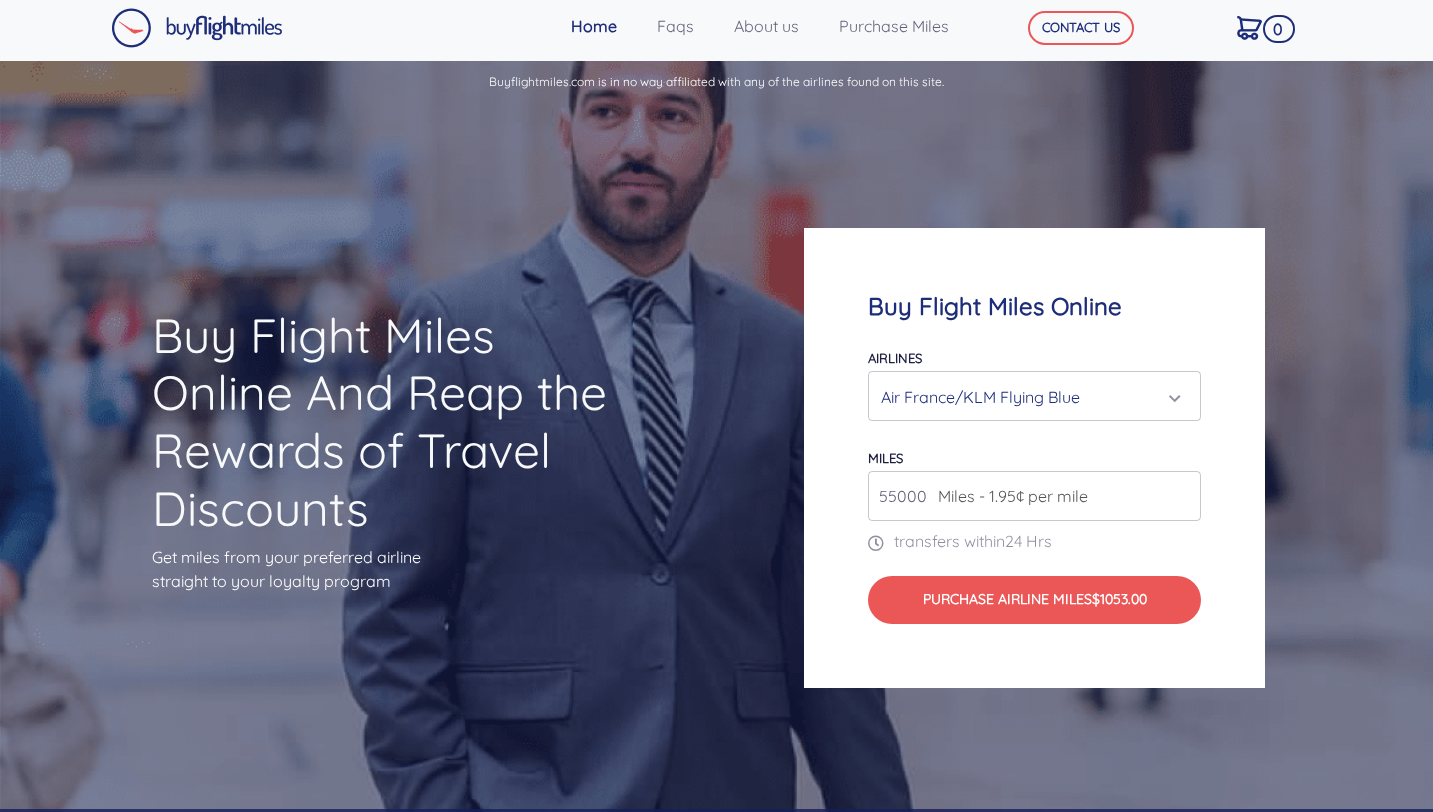 click on "55000" at bounding box center [1034, 496] 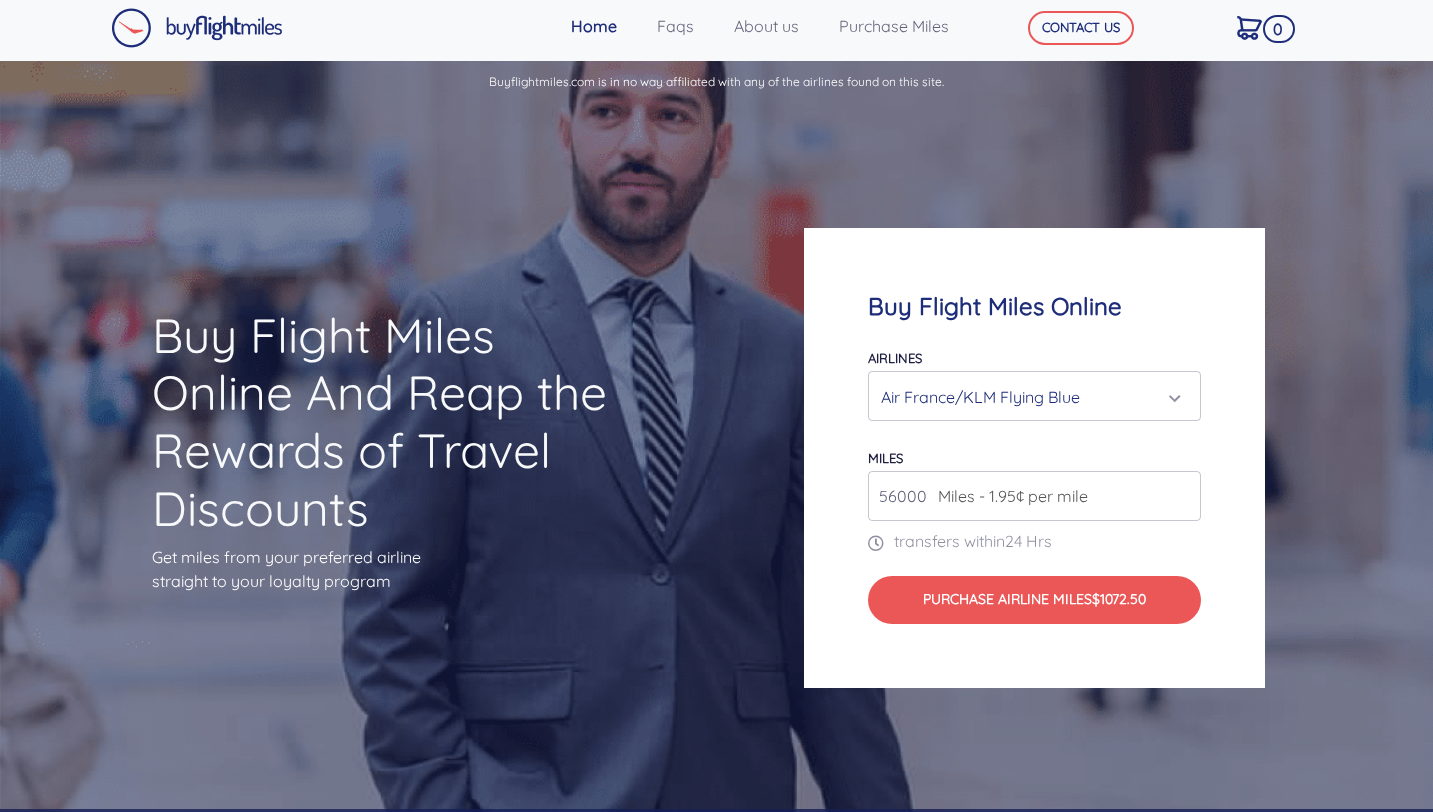 click on "56000" at bounding box center [1034, 496] 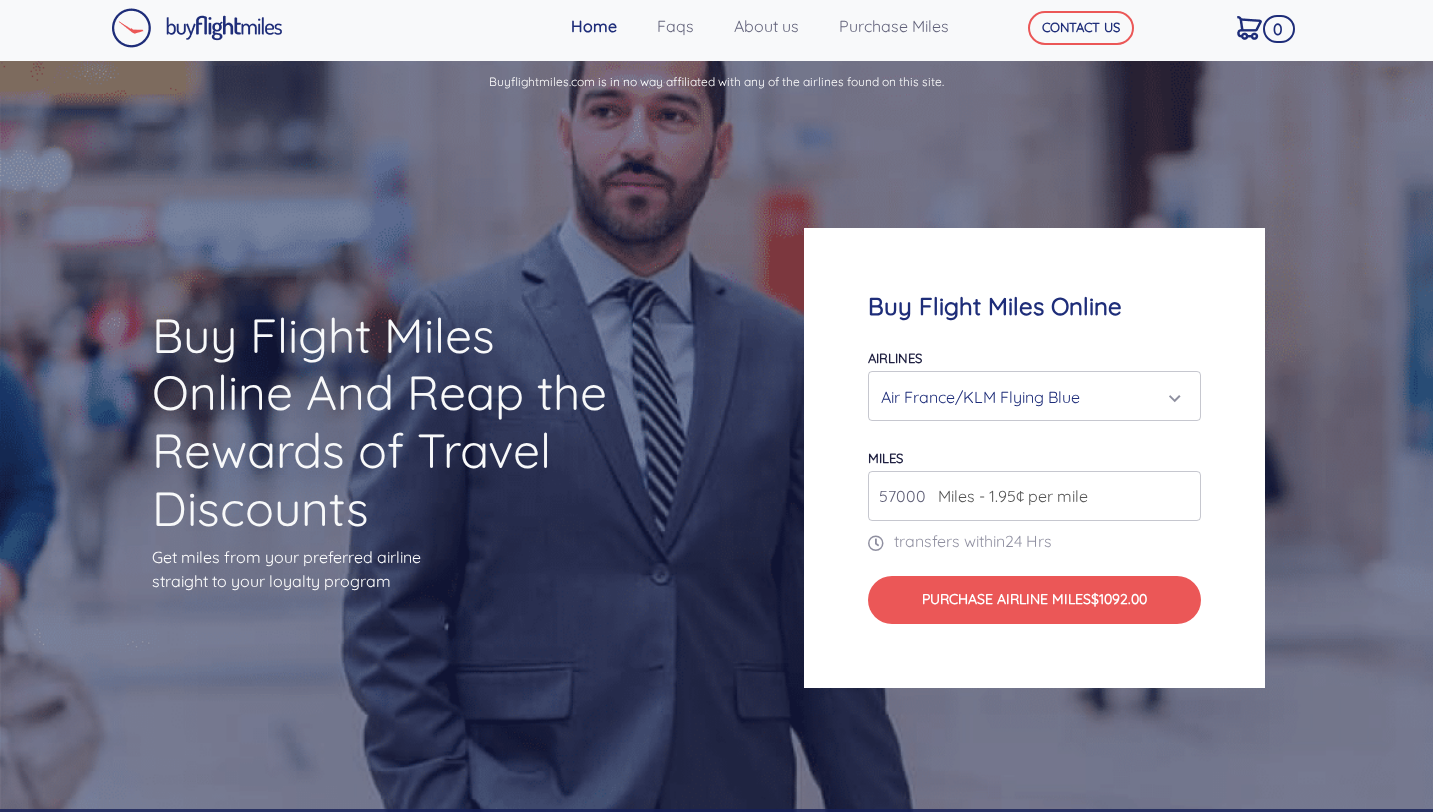 click on "57000" at bounding box center (1034, 496) 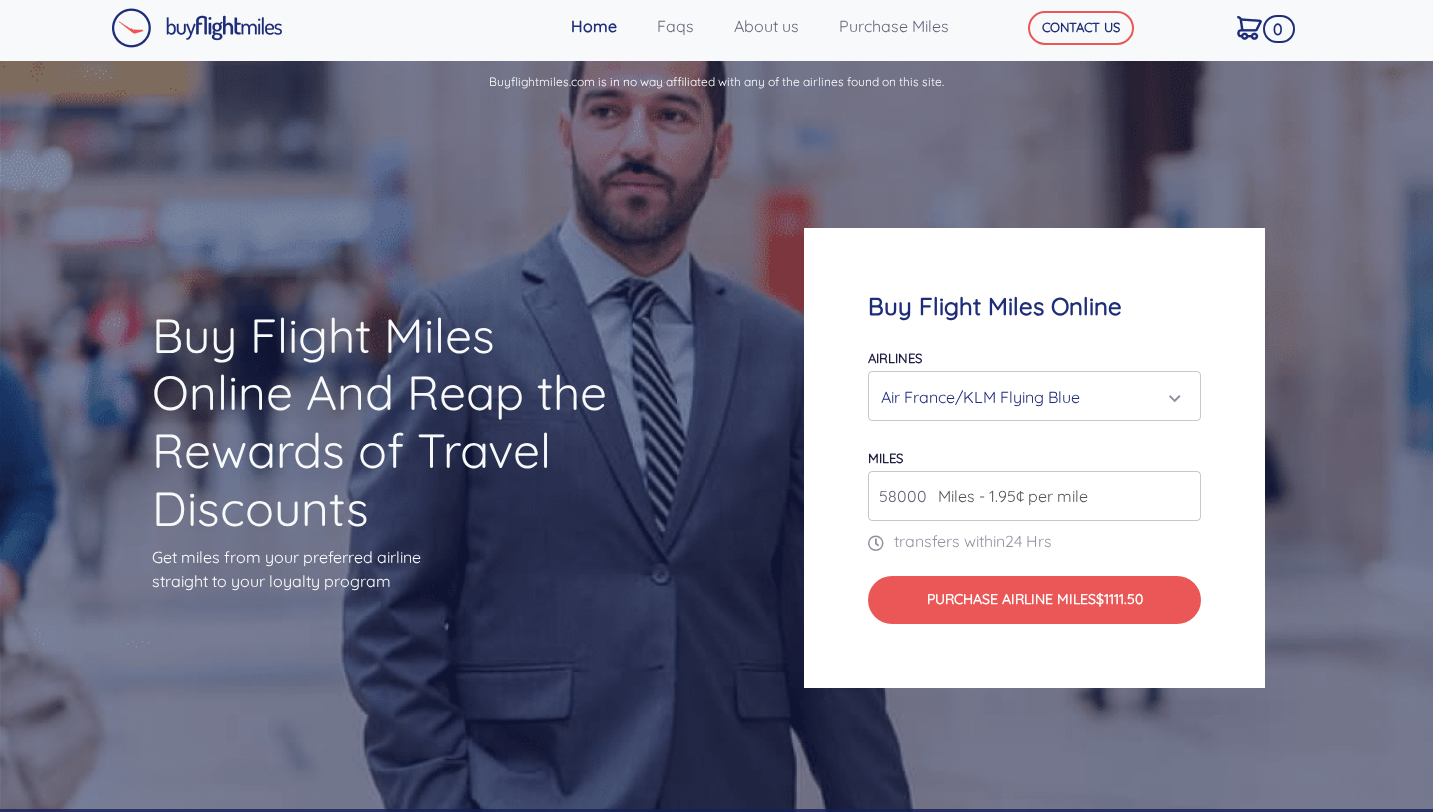click on "58000" at bounding box center [1034, 496] 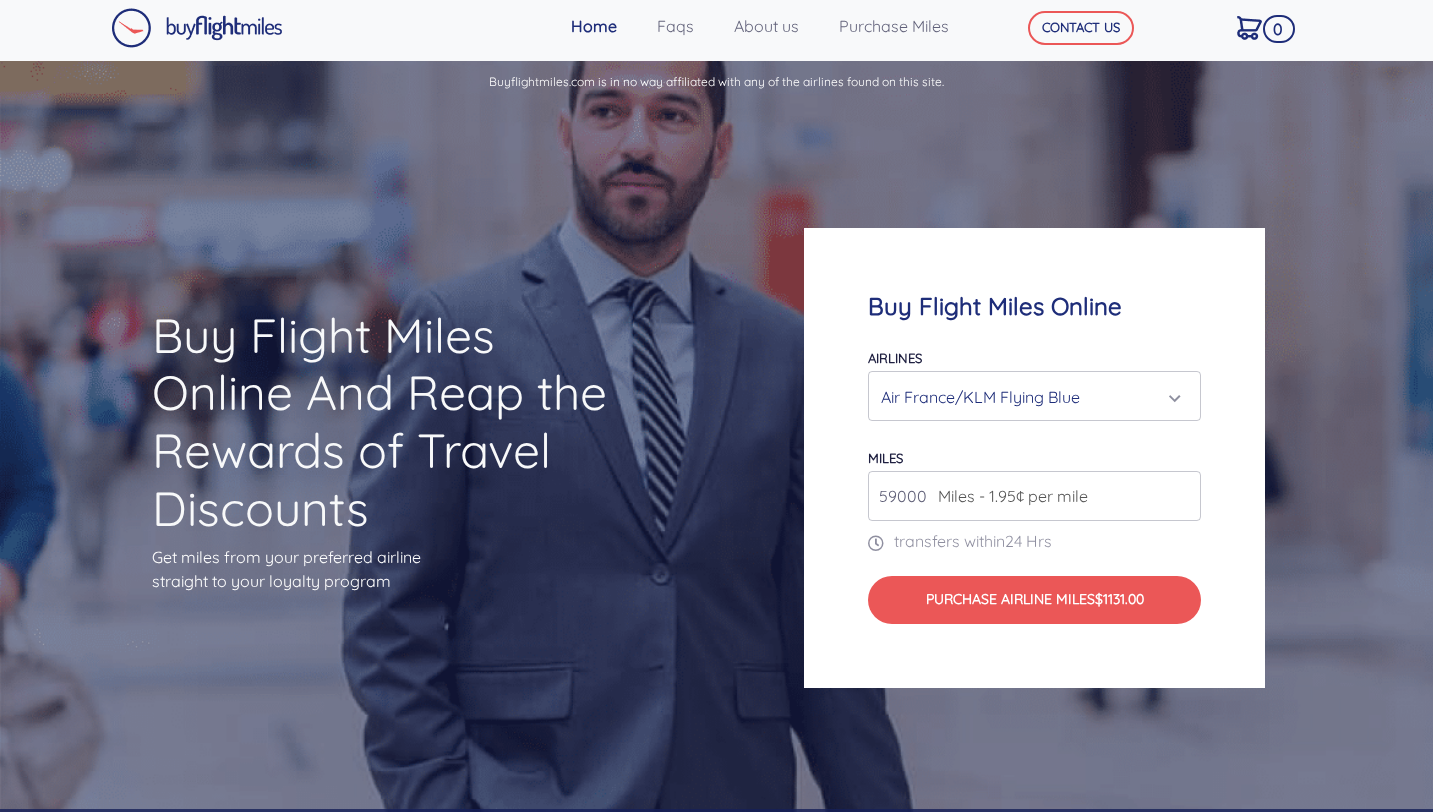 click on "59000" at bounding box center (1034, 496) 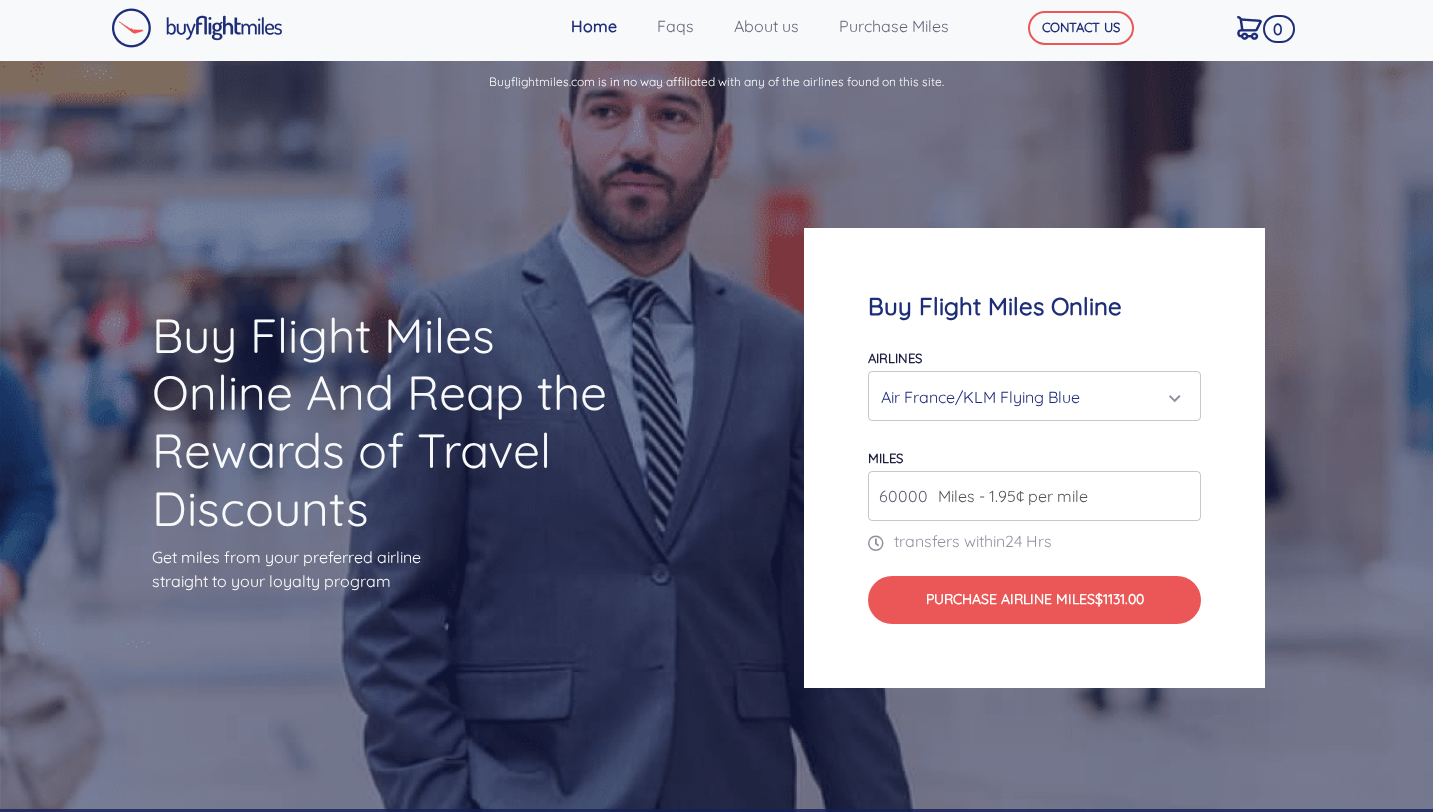 click on "60000" at bounding box center [1034, 496] 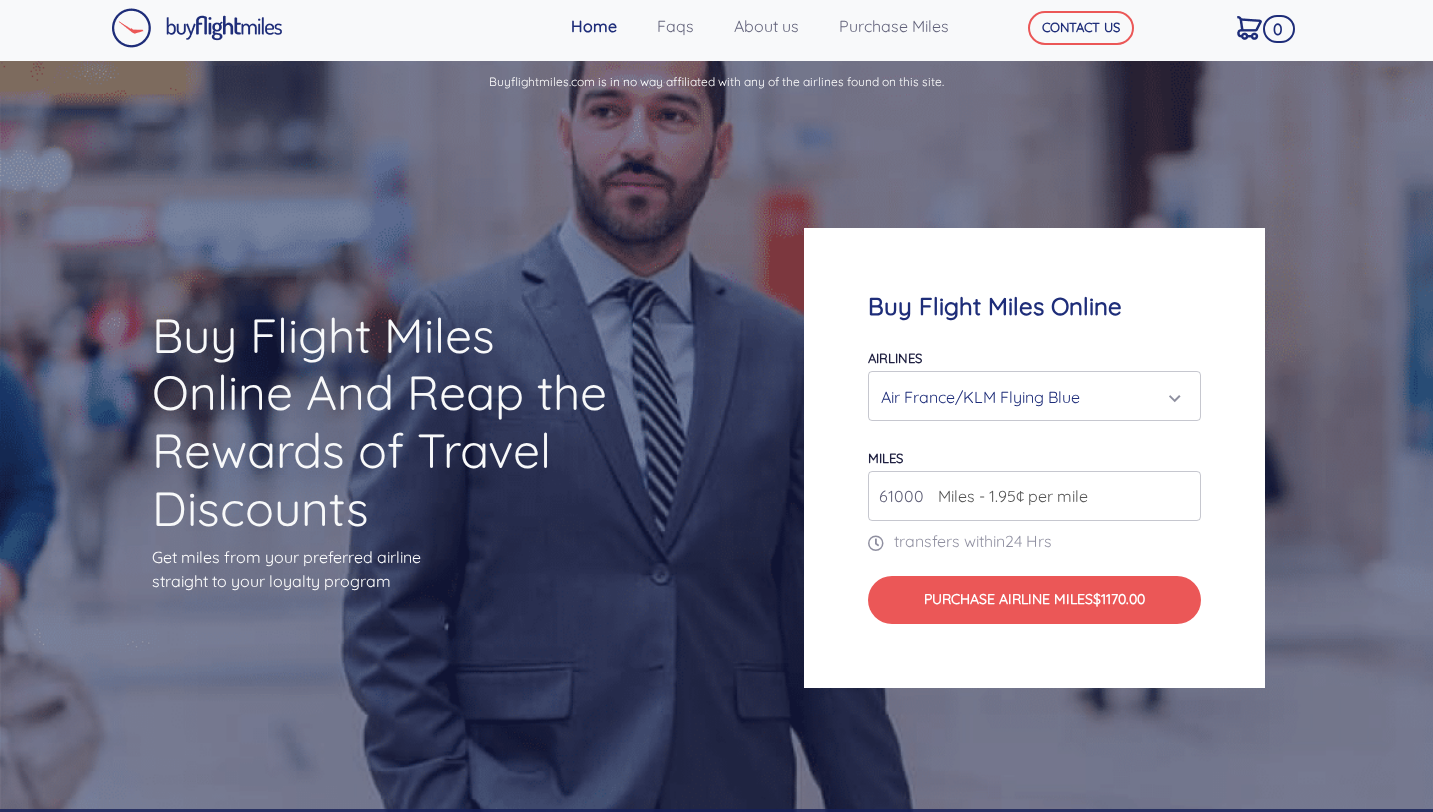 click on "61000" at bounding box center (1034, 496) 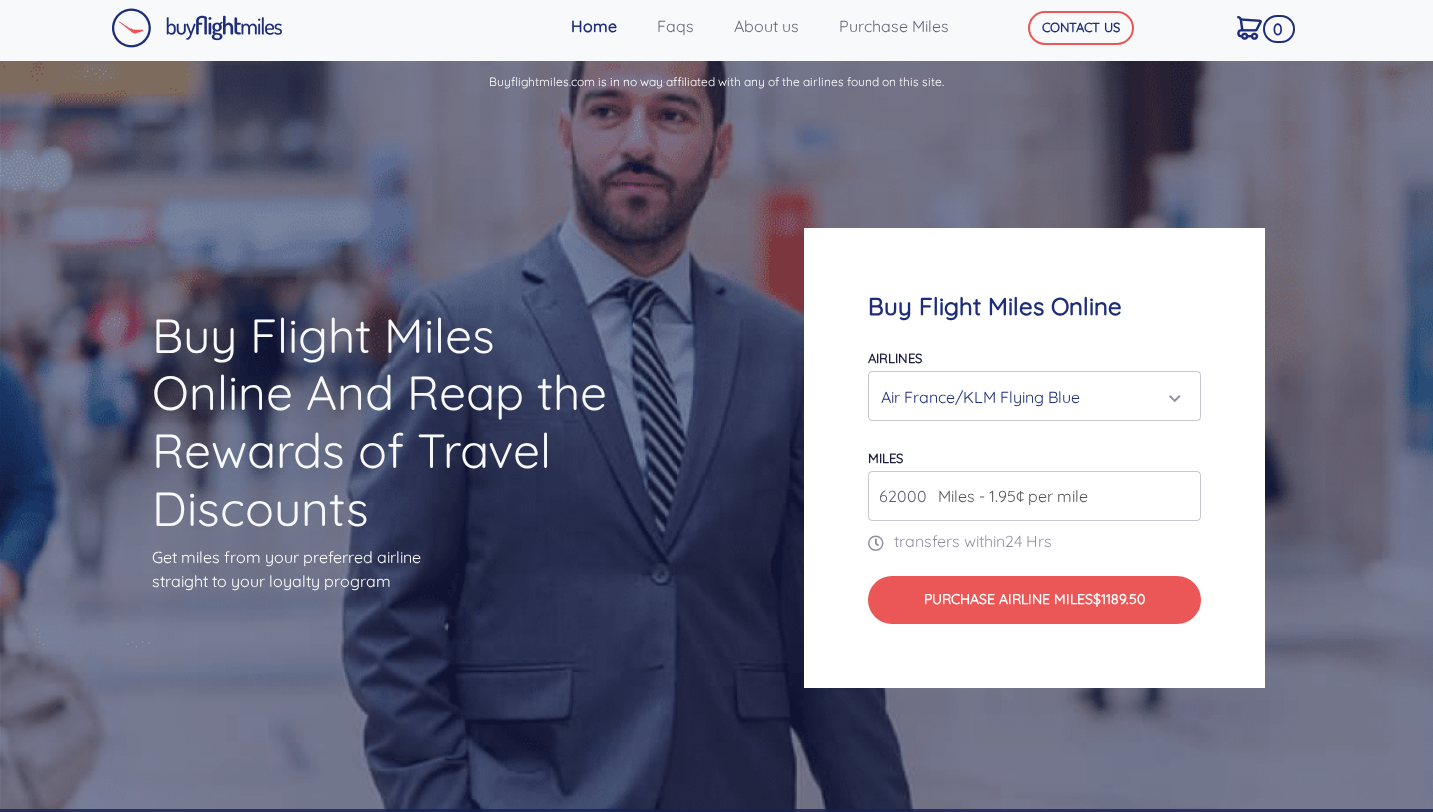click on "62000" at bounding box center [1034, 496] 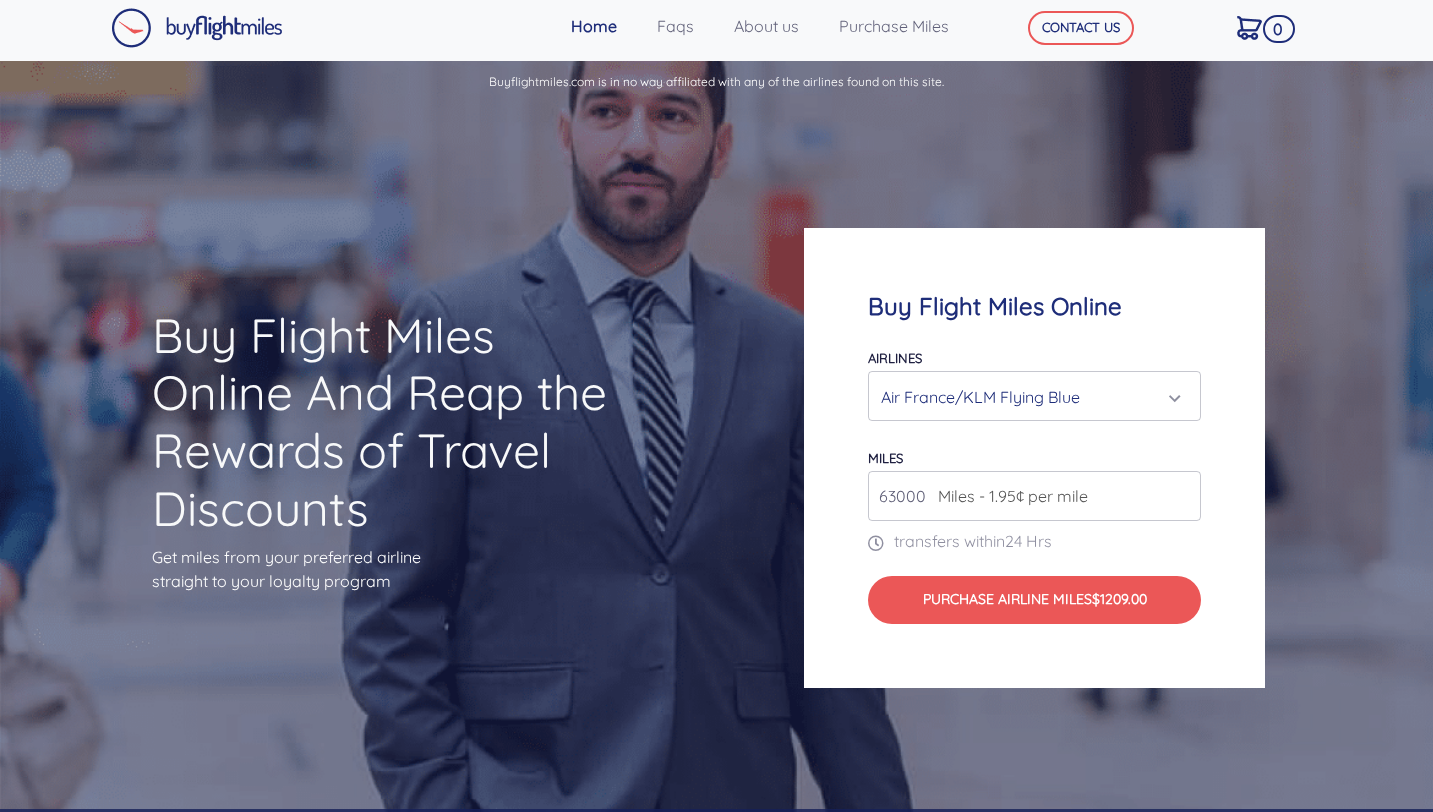 click on "63000" at bounding box center [1034, 496] 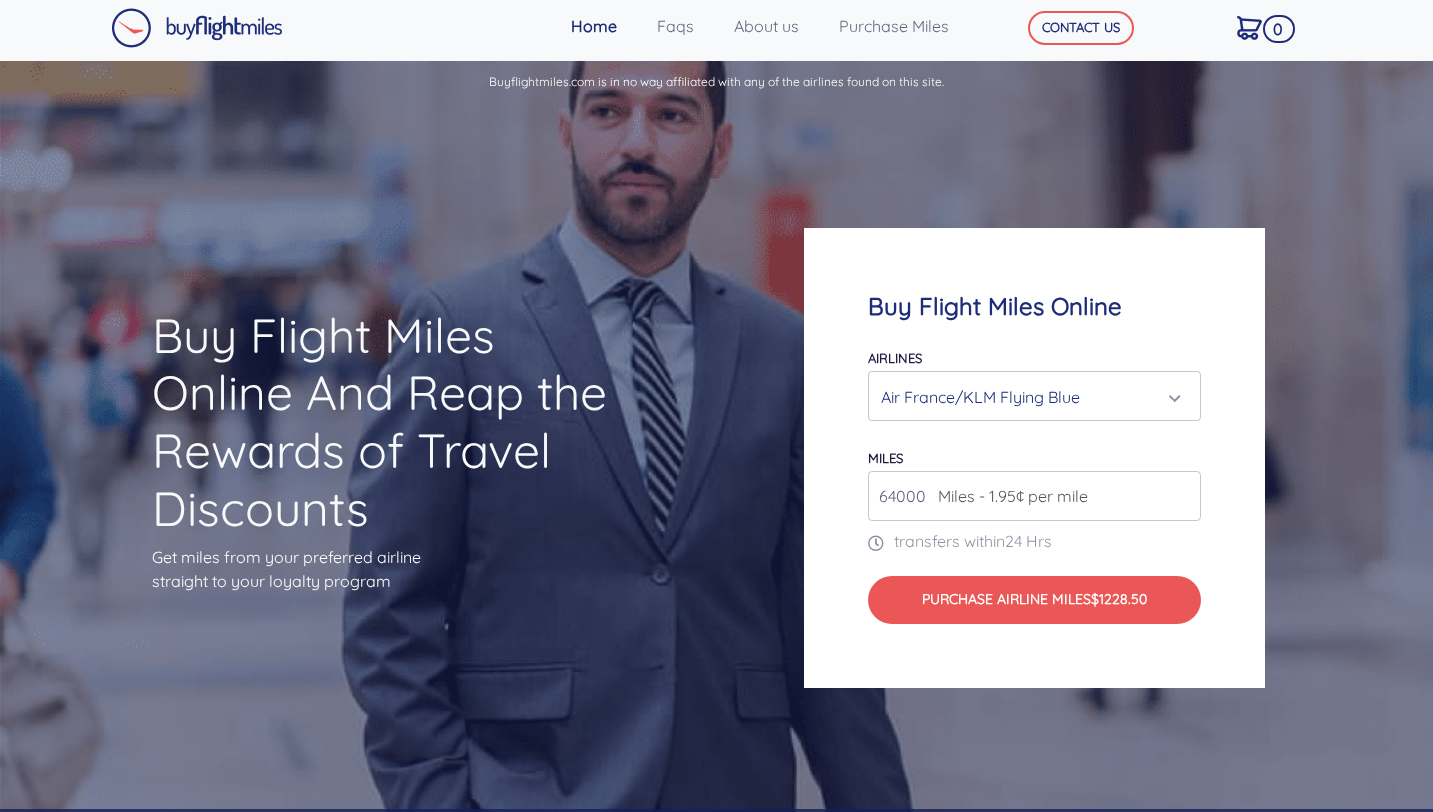 click on "64000" at bounding box center (1034, 496) 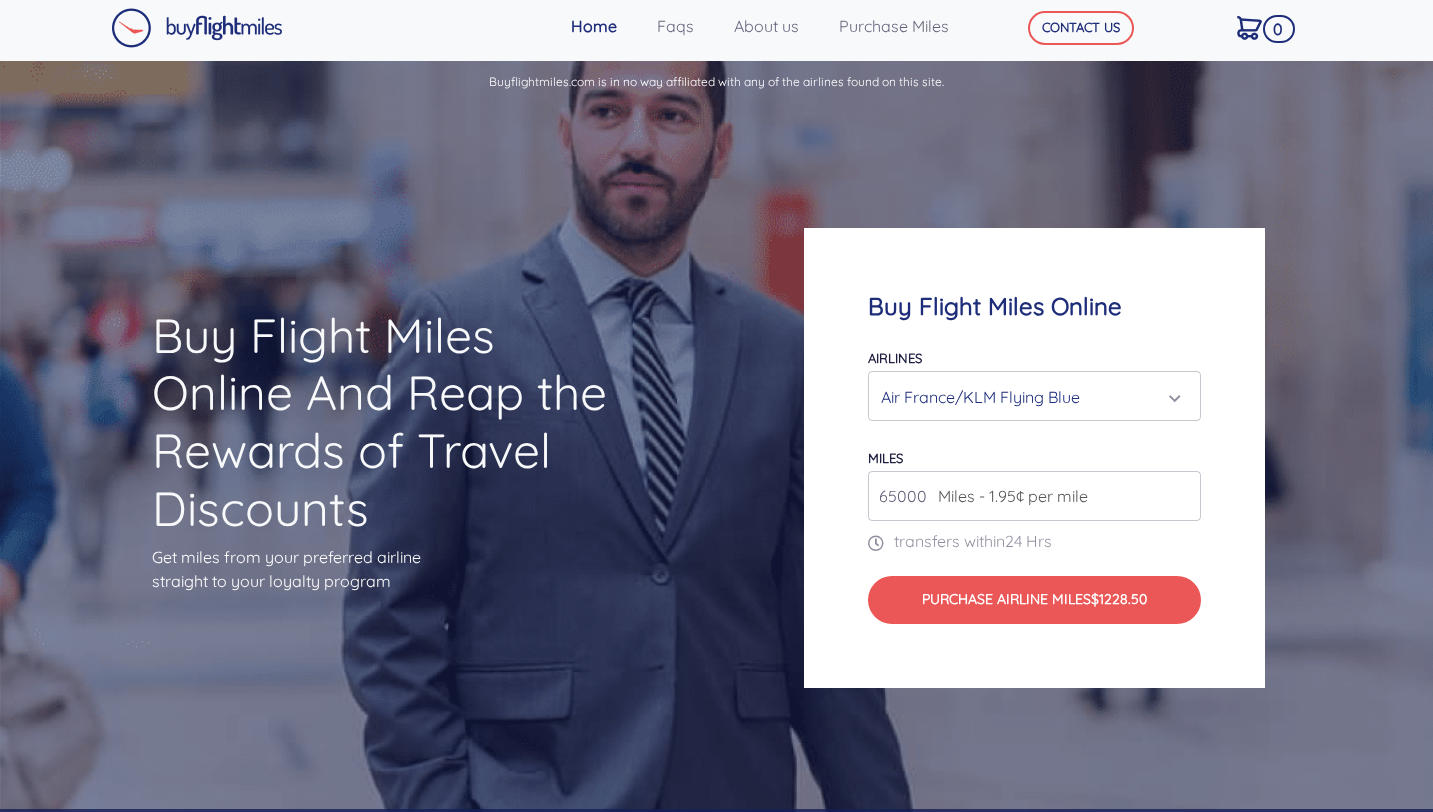 click on "65000" at bounding box center [1034, 496] 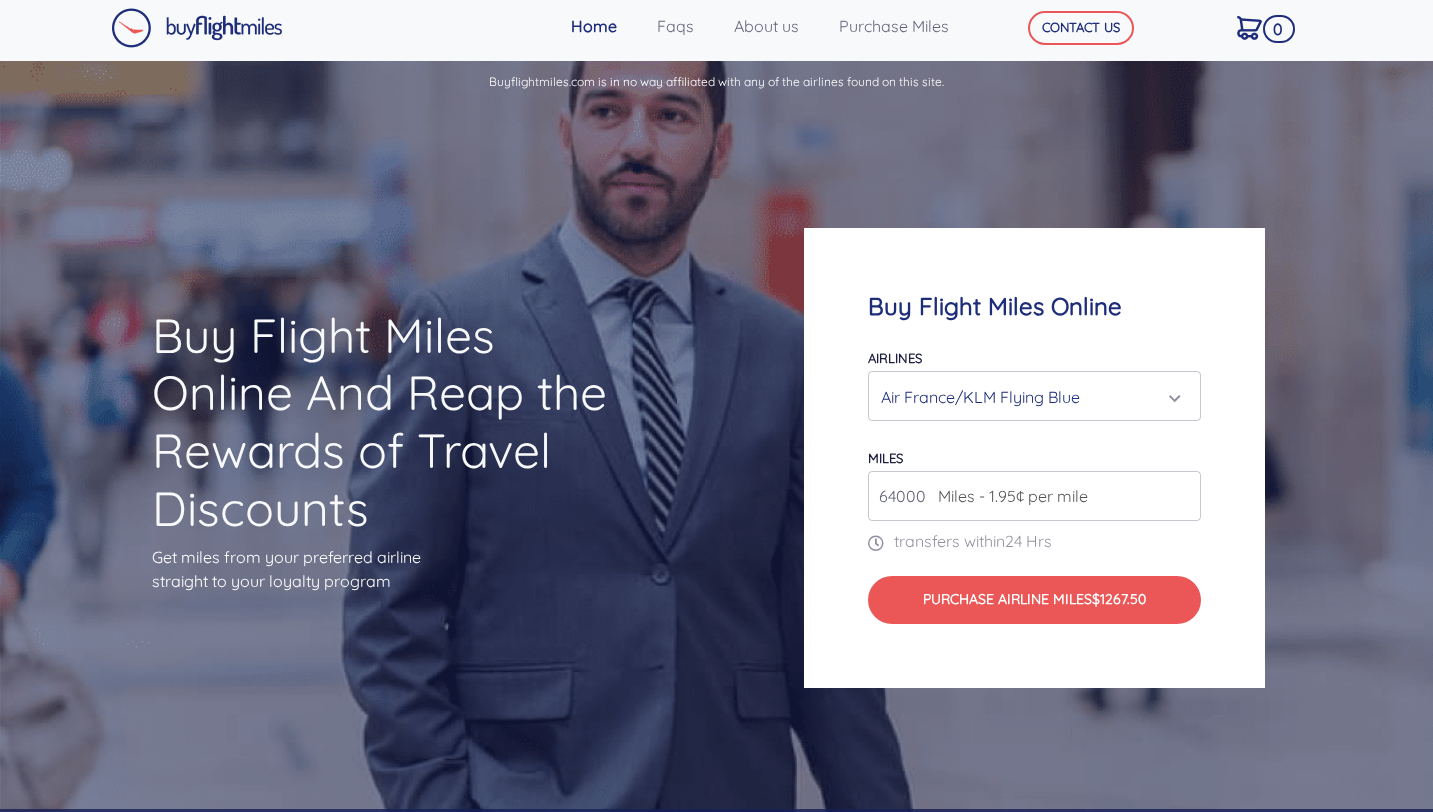 click on "64000" at bounding box center [1034, 496] 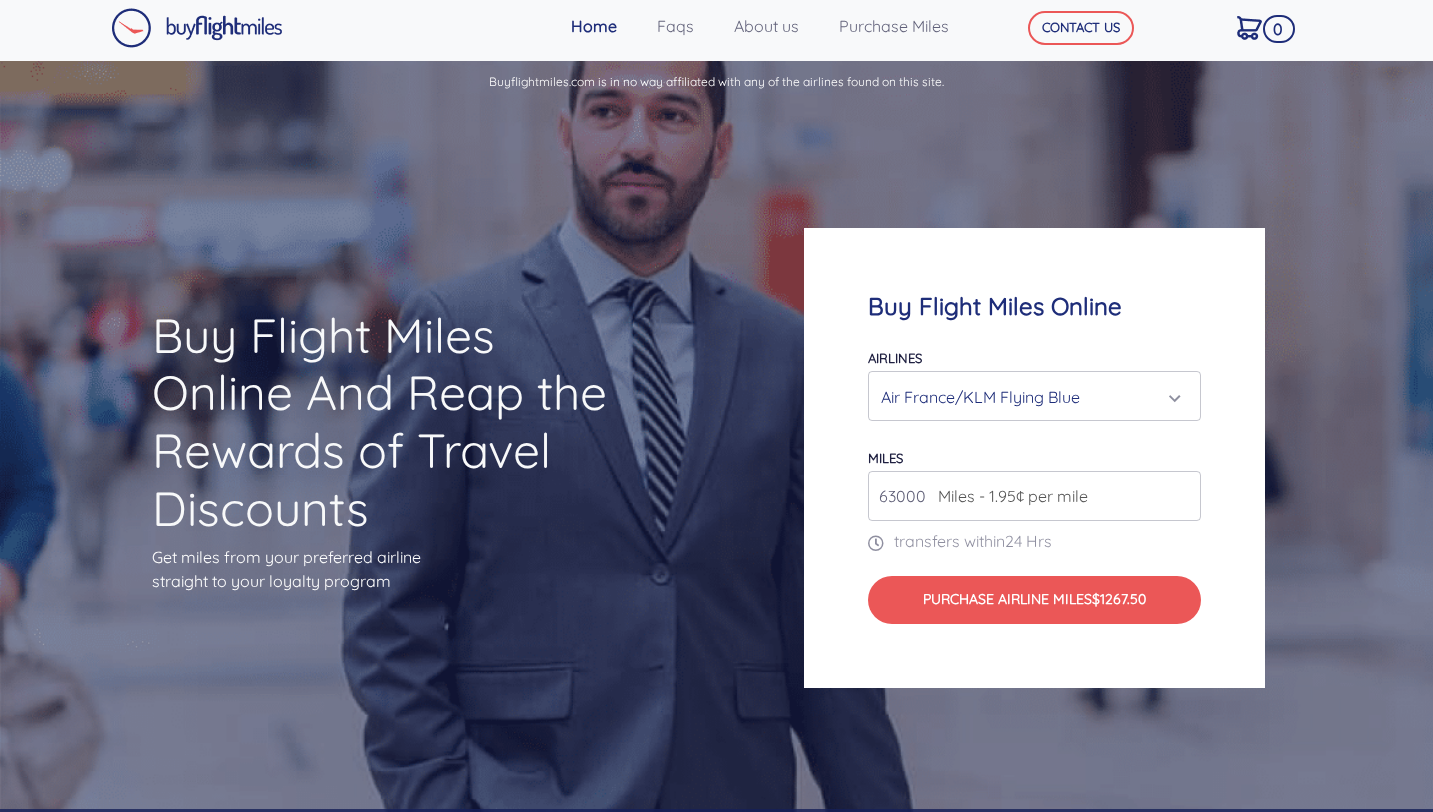 click on "63000" at bounding box center (1034, 496) 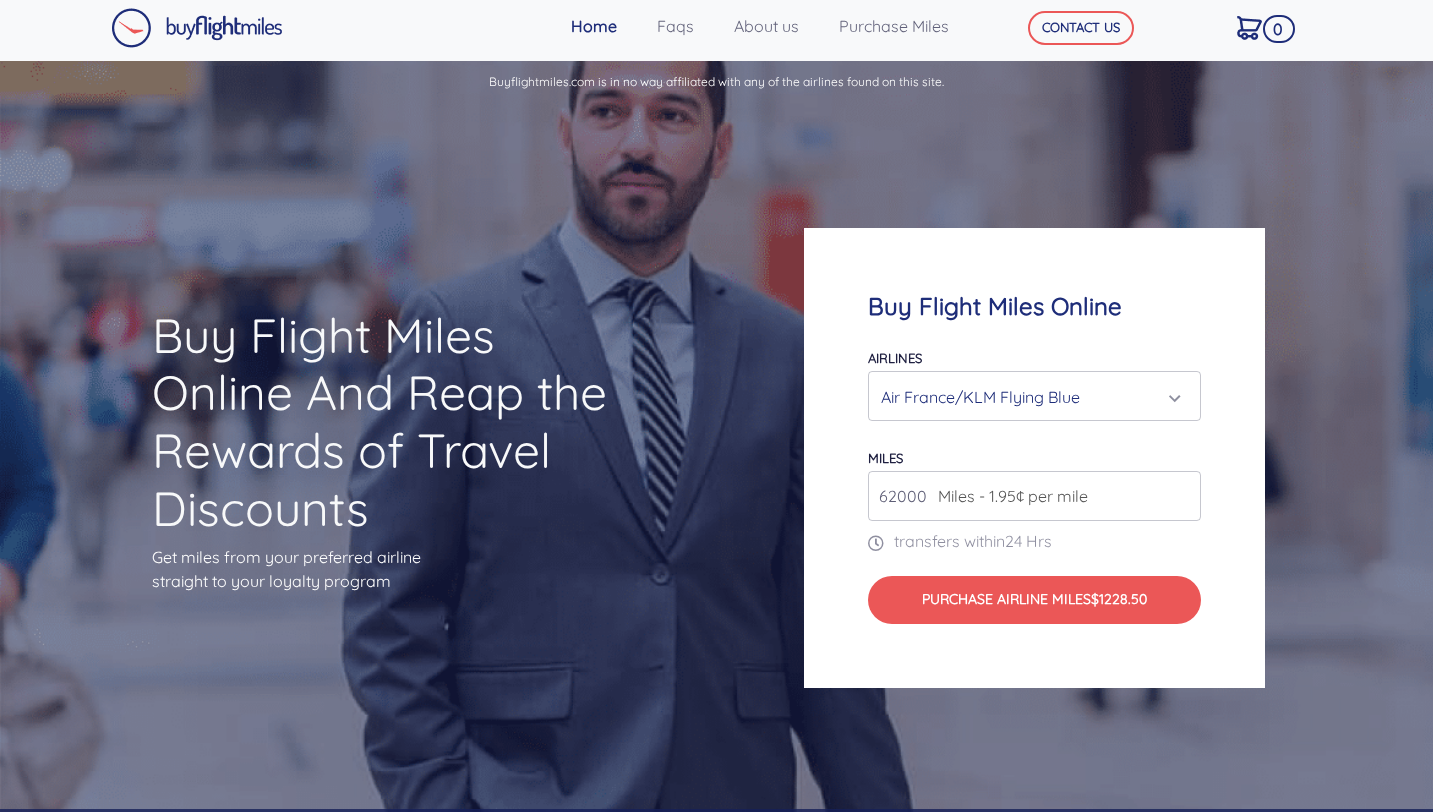 click on "62000" at bounding box center (1034, 496) 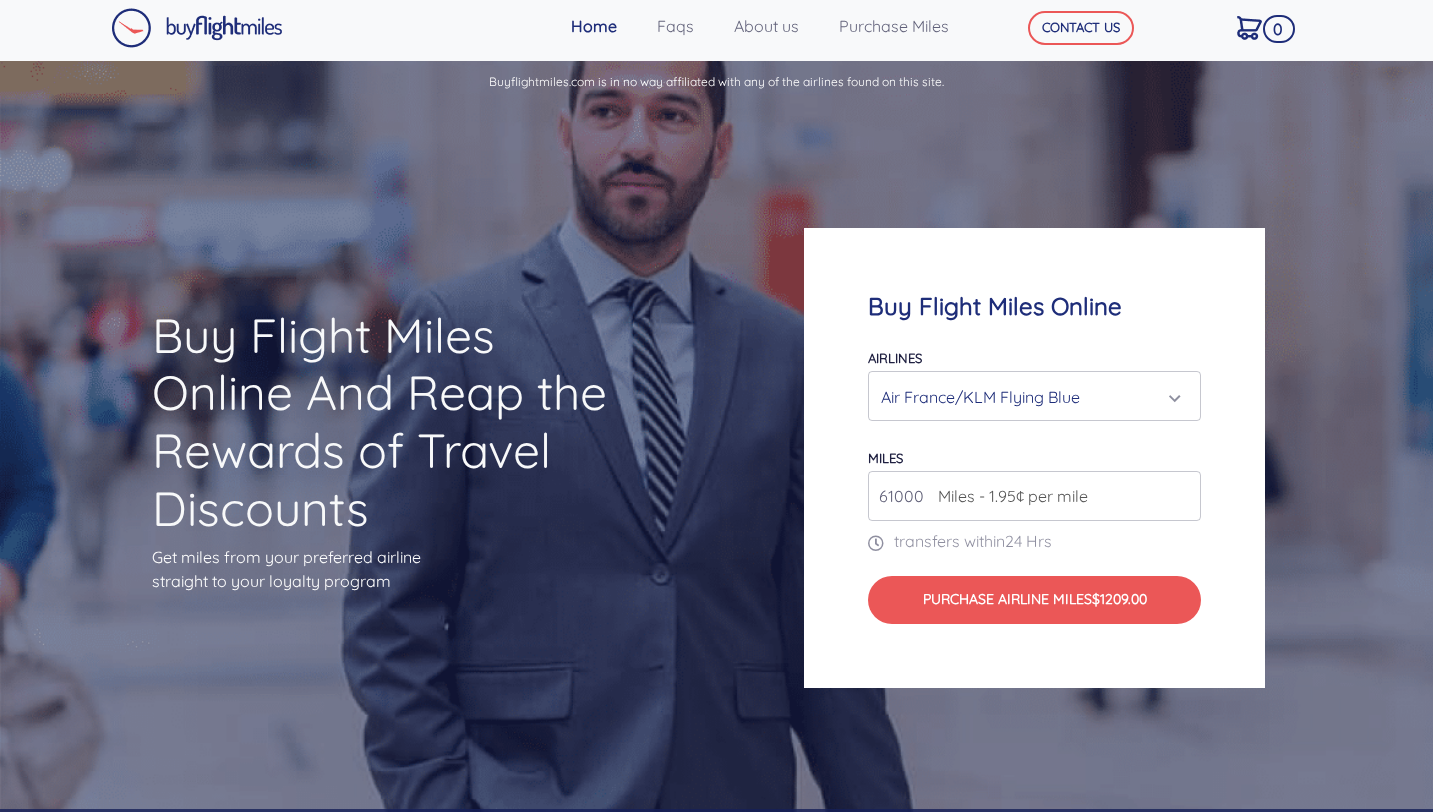 click on "61000" at bounding box center (1034, 496) 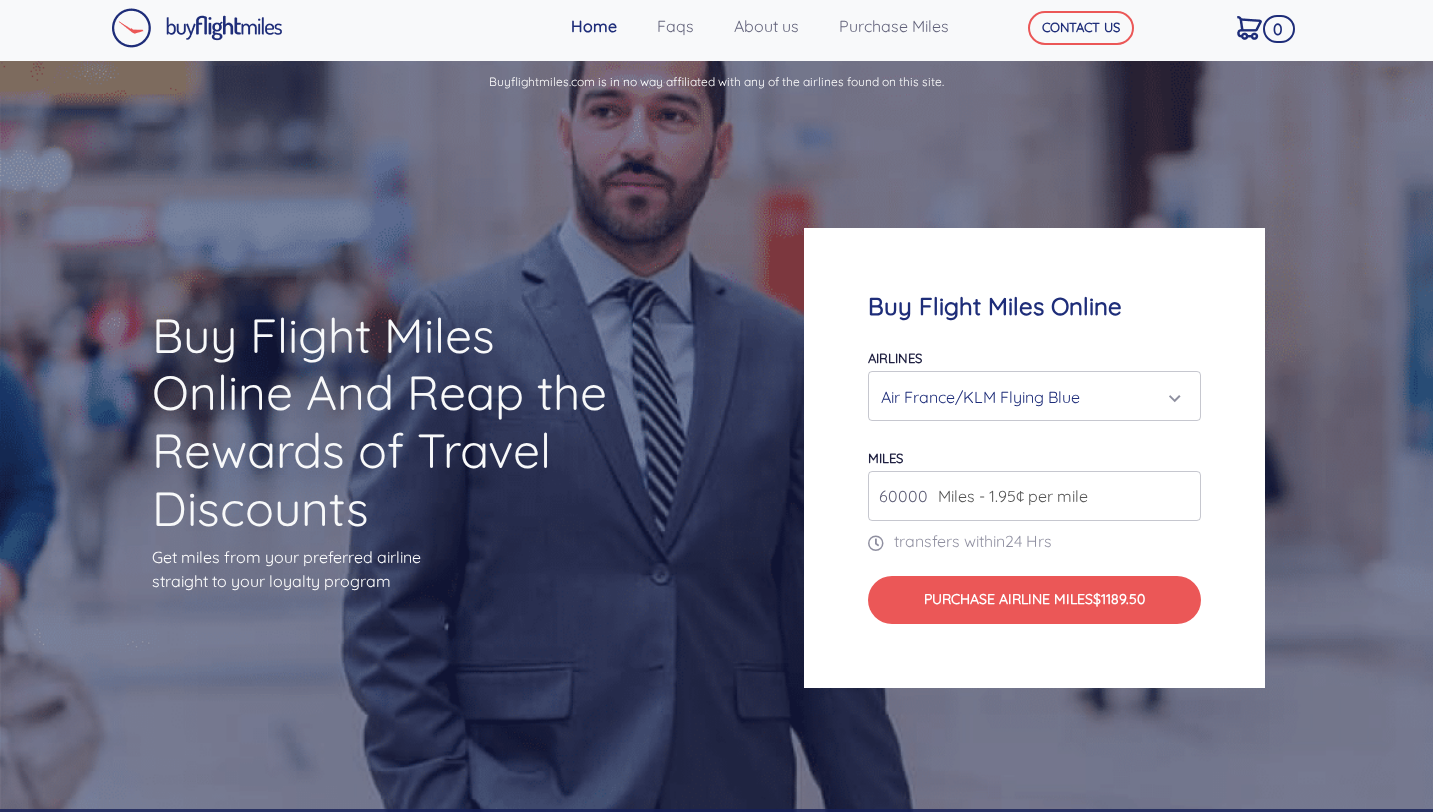 click on "60000" at bounding box center (1034, 496) 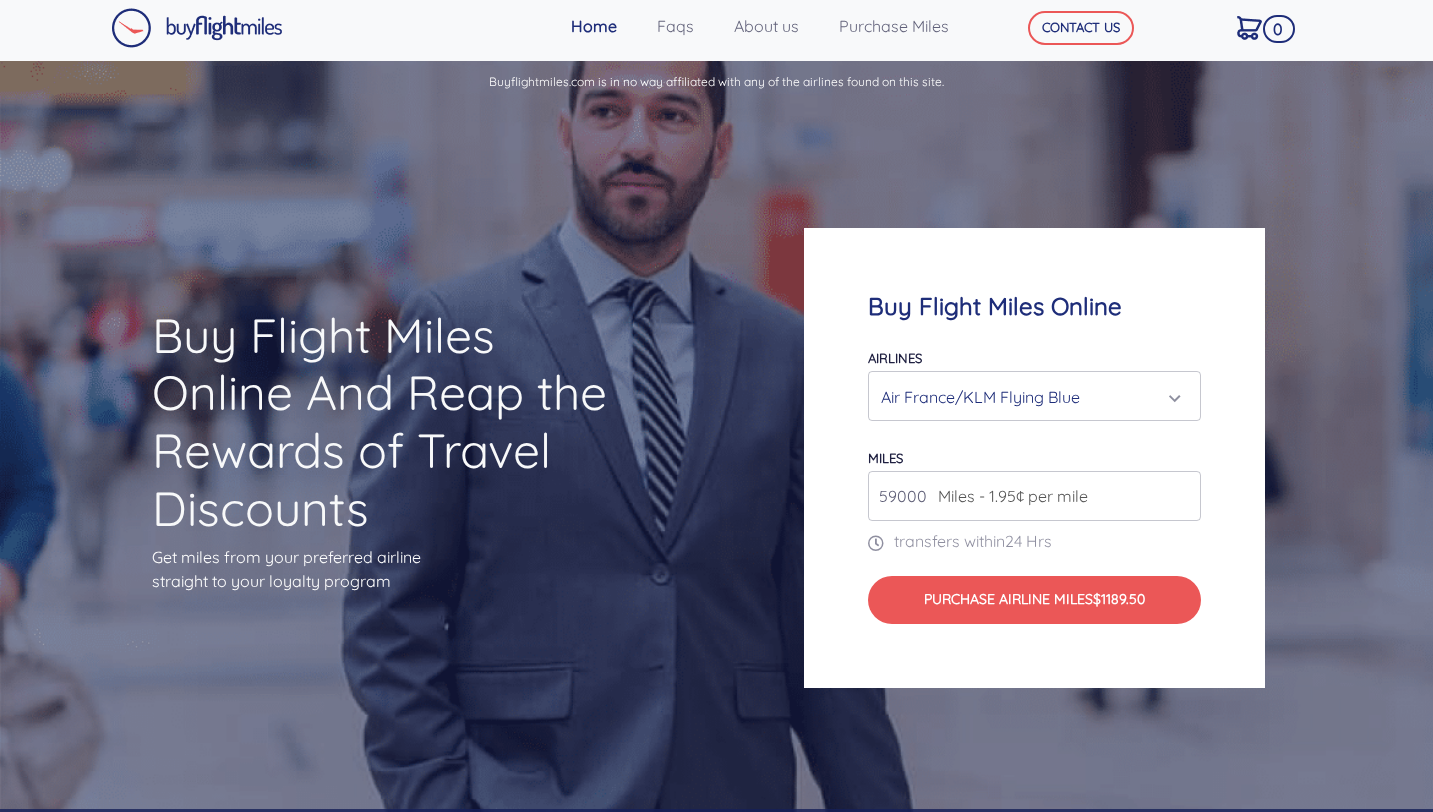 click on "59000" at bounding box center (1034, 496) 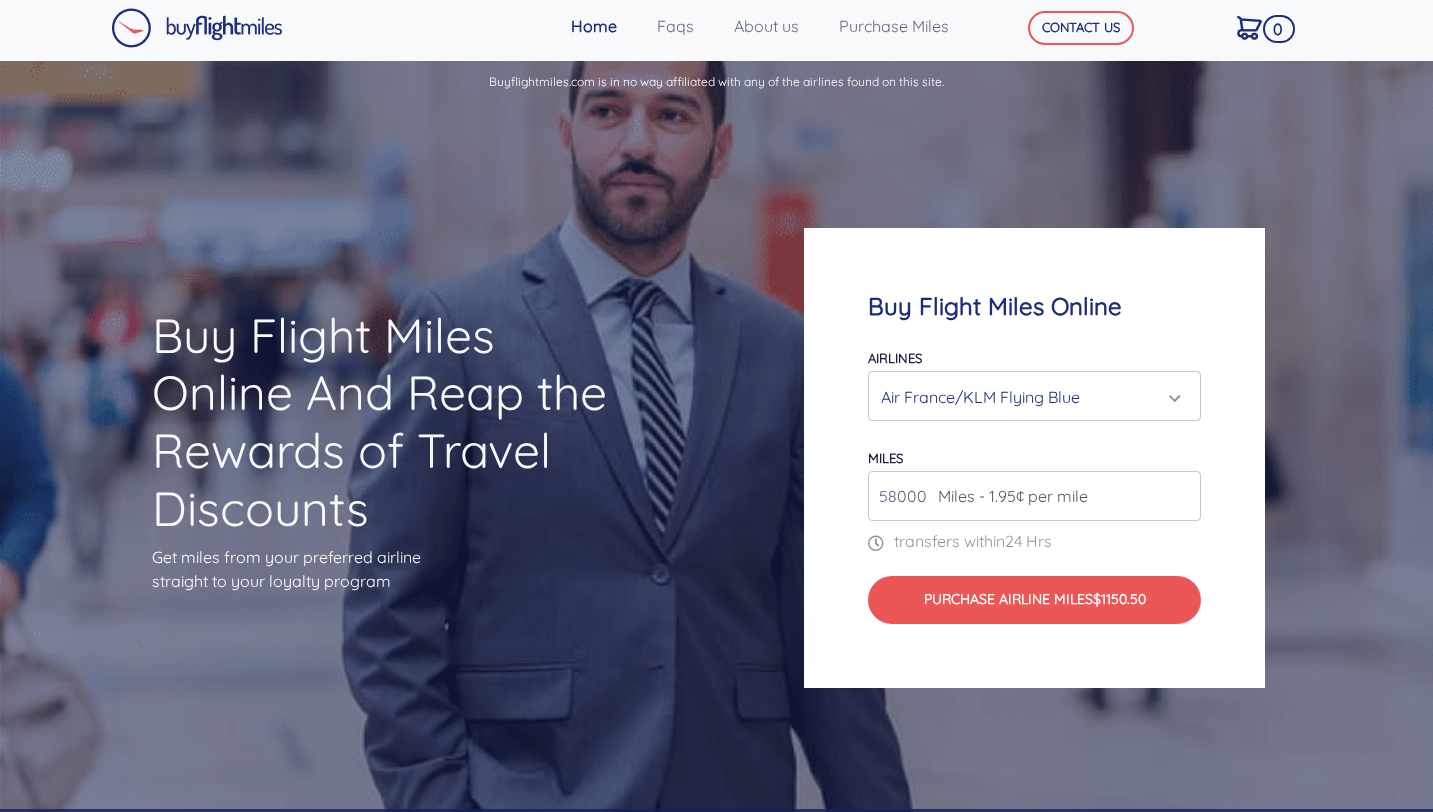 click on "58000" at bounding box center [1034, 496] 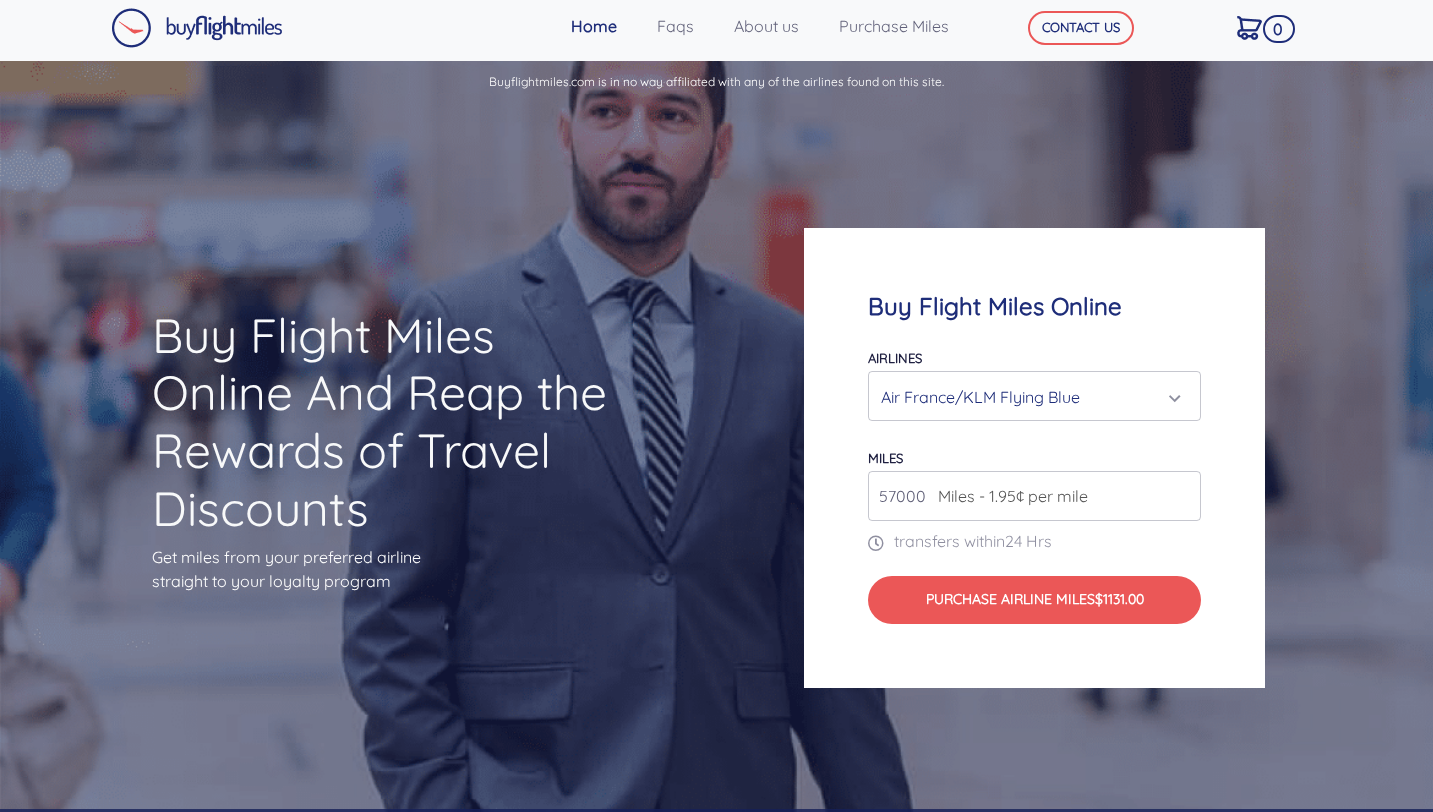 click on "57000" at bounding box center (1034, 496) 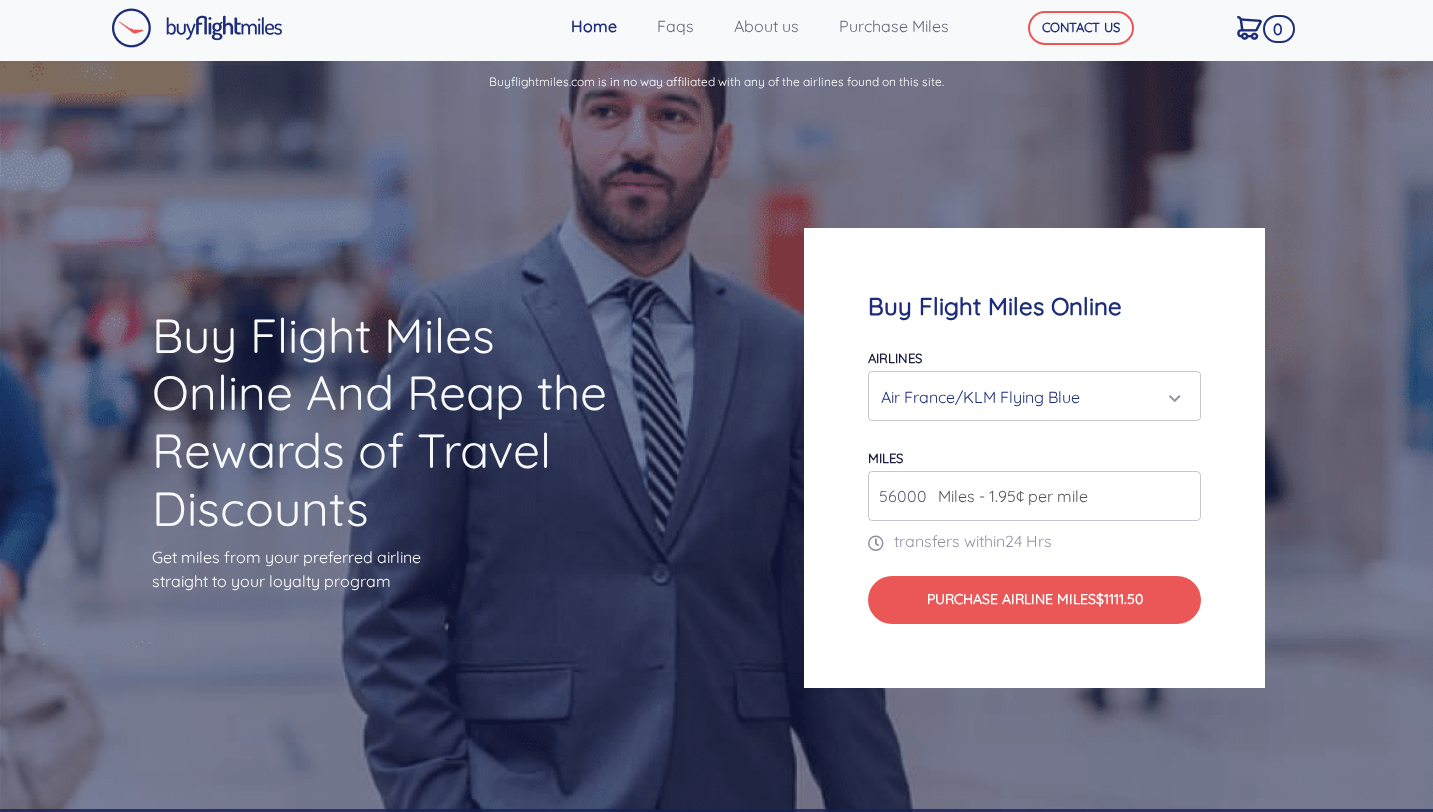 click on "56000" at bounding box center (1034, 496) 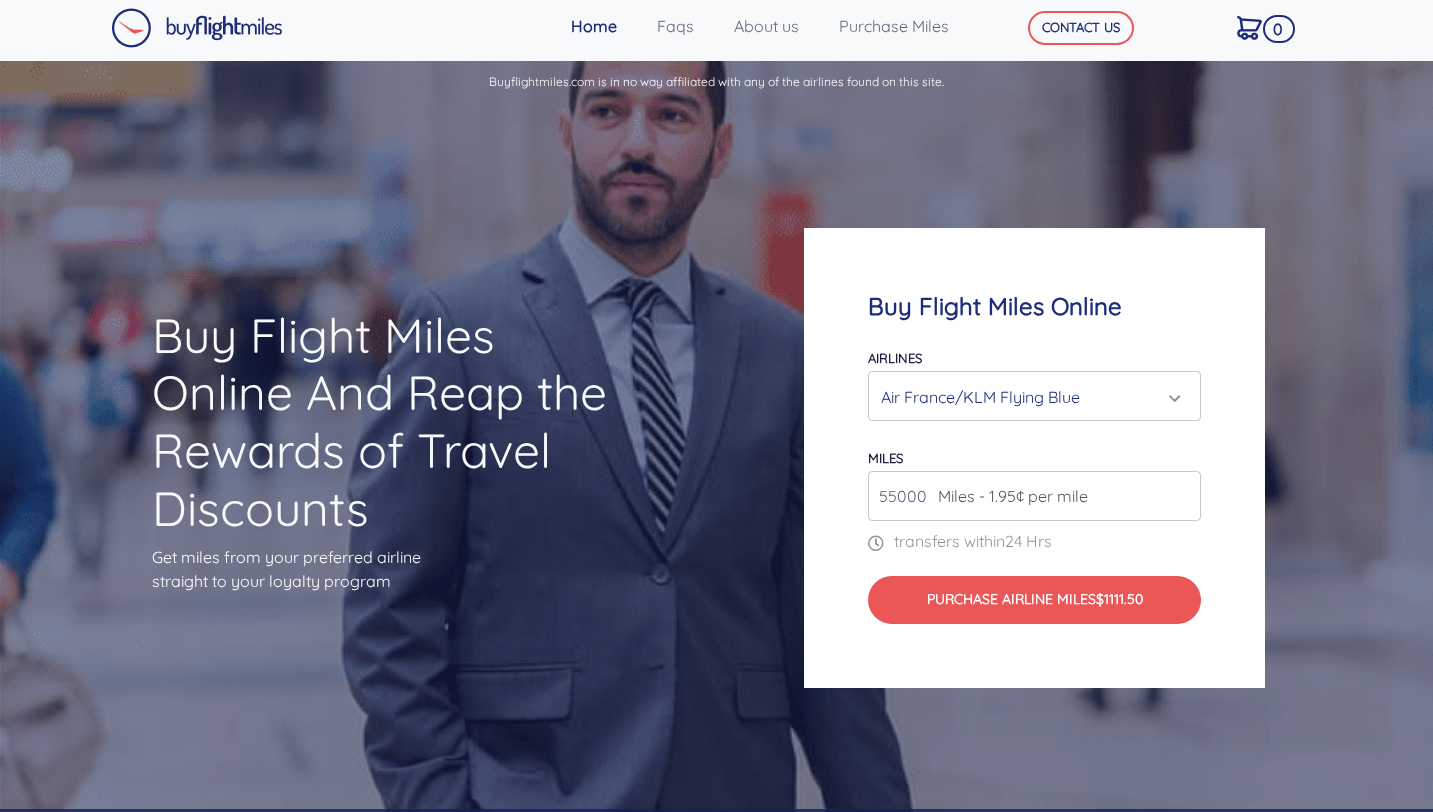click on "55000" at bounding box center (1034, 496) 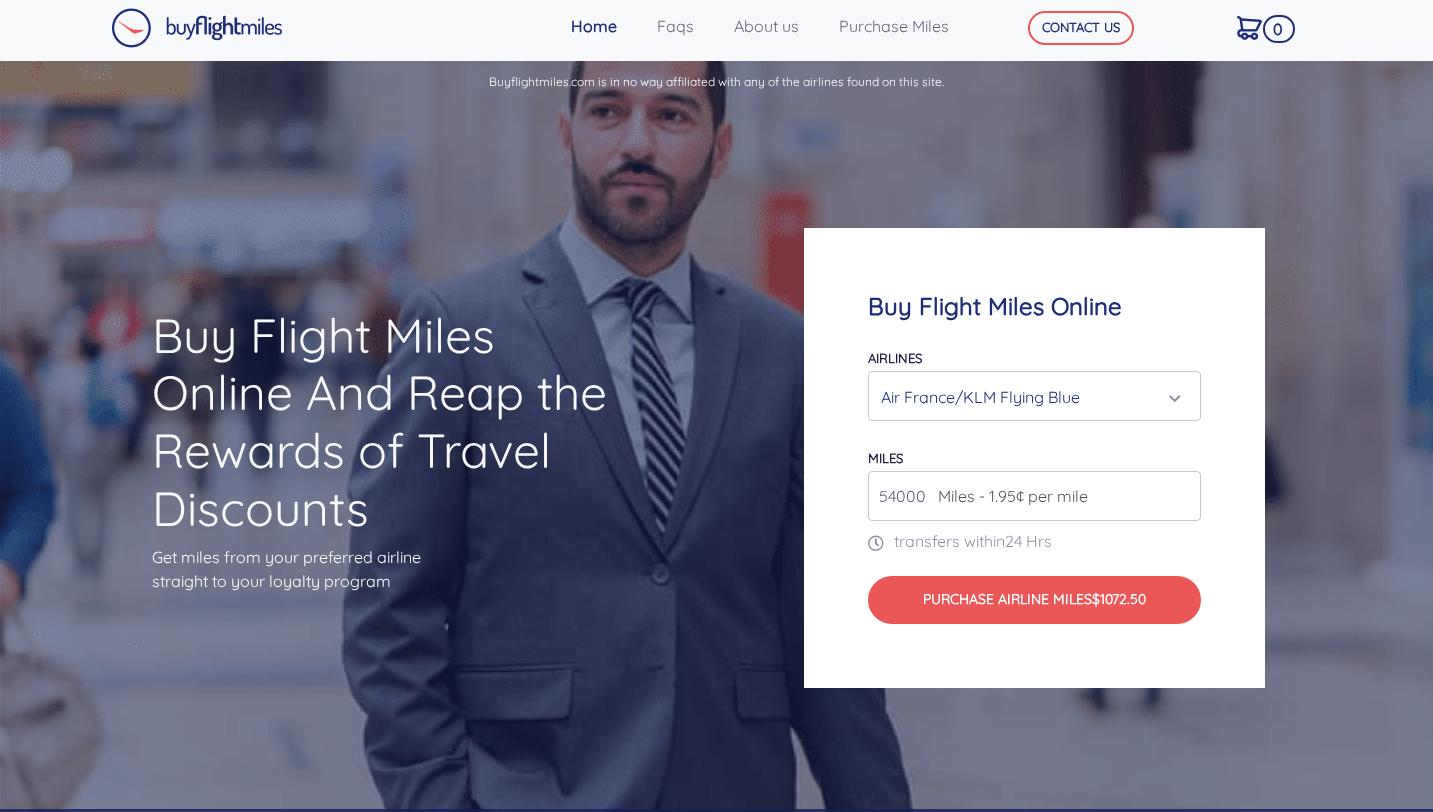 click on "54000" at bounding box center [1034, 496] 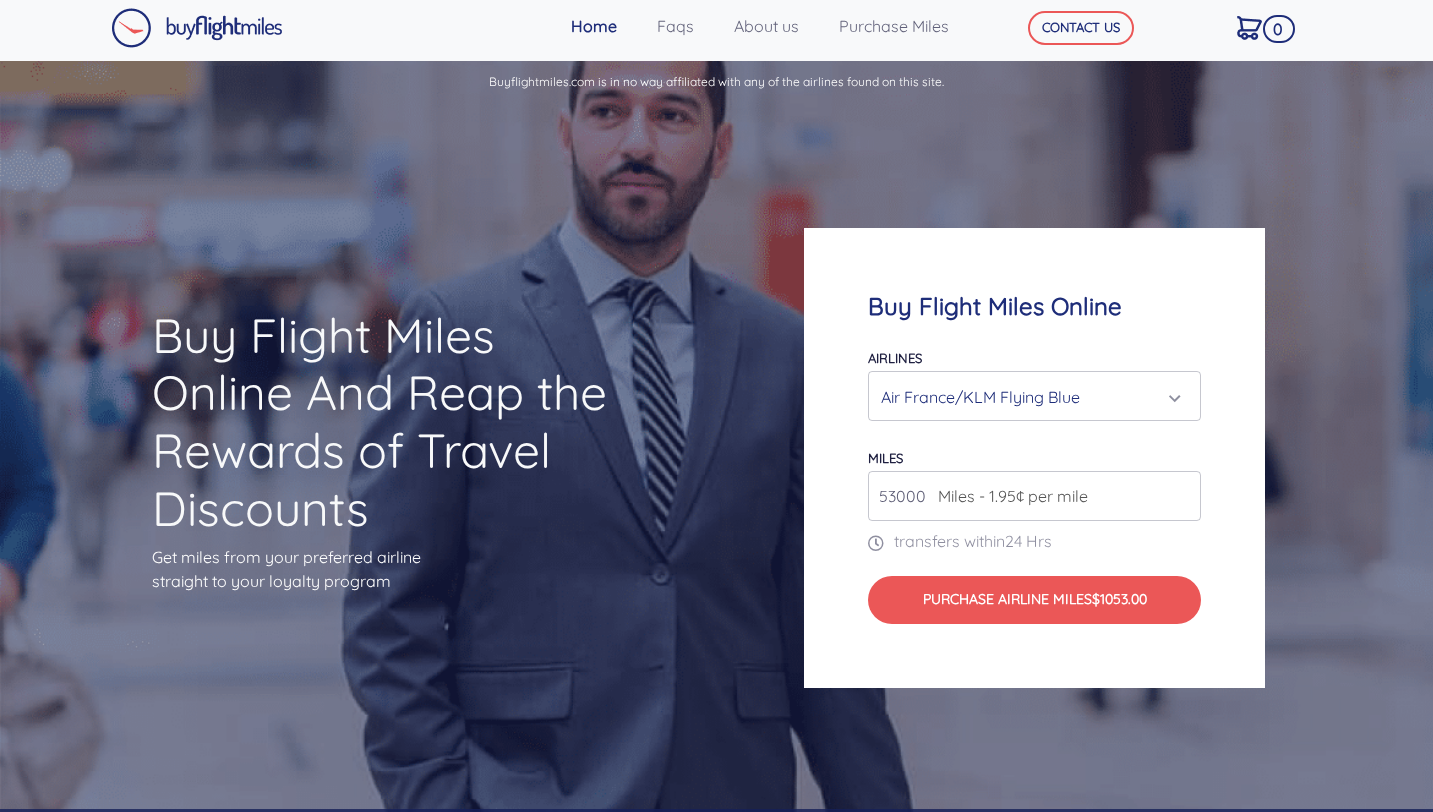 click on "53000" at bounding box center [1034, 496] 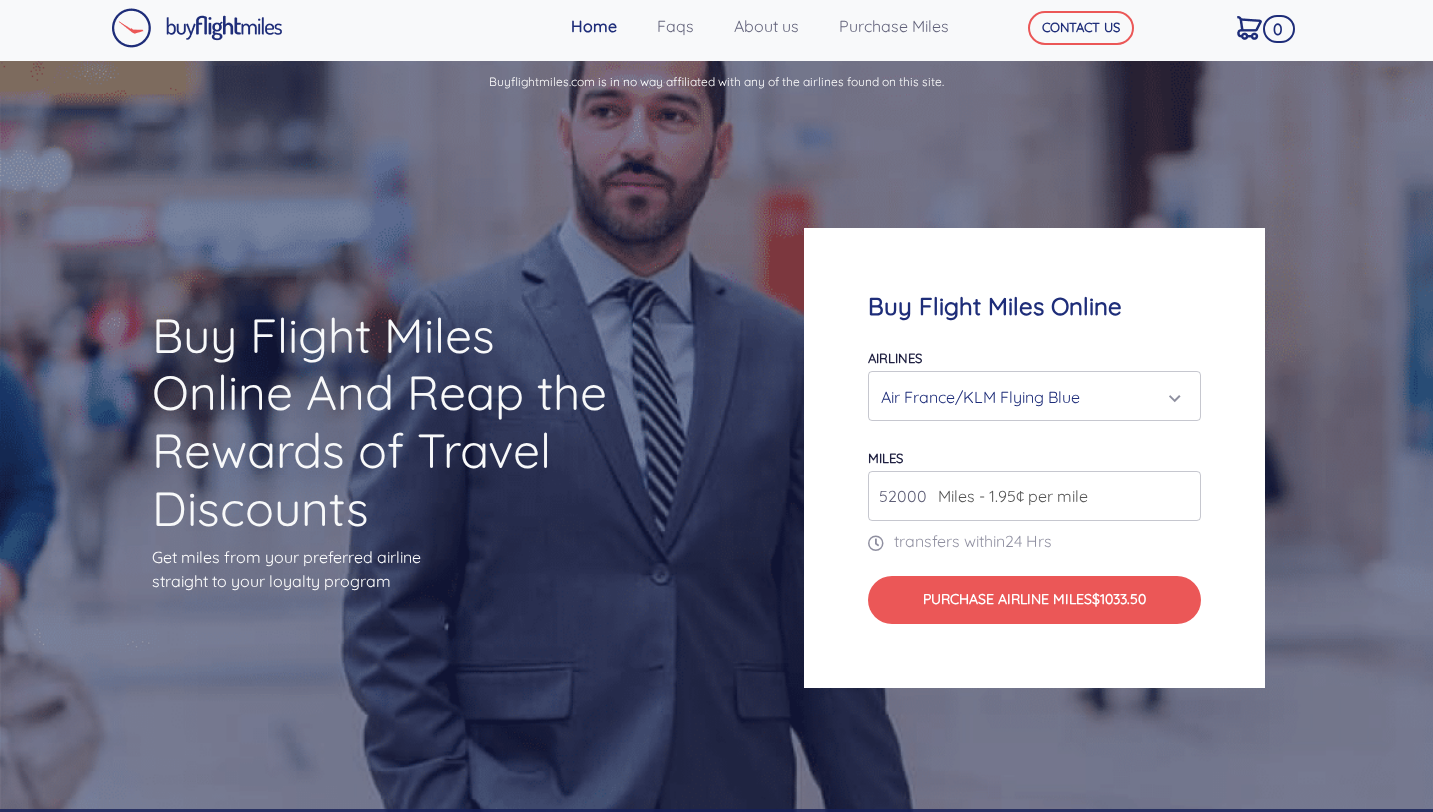 click on "52000" at bounding box center [1034, 496] 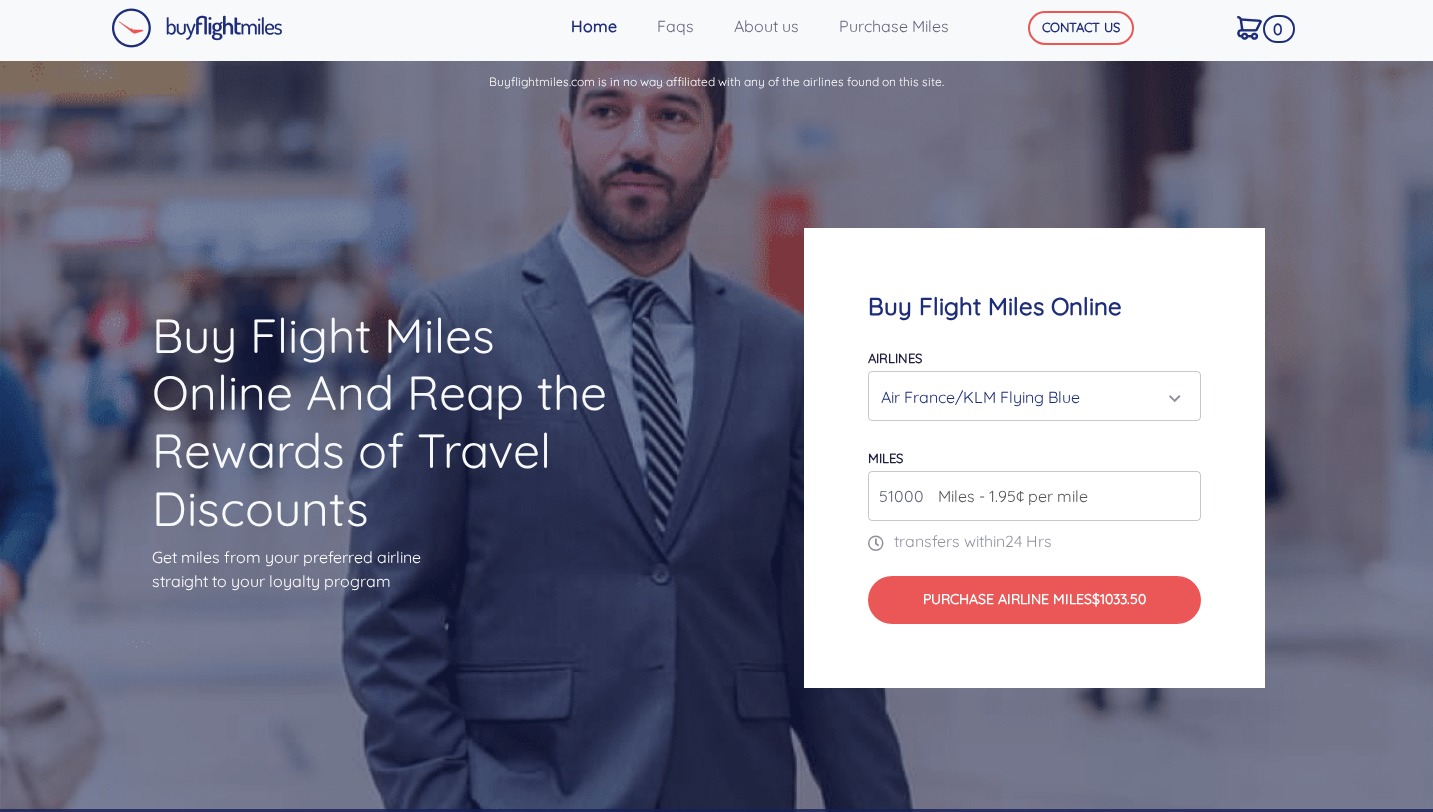 click on "51000" at bounding box center [1034, 496] 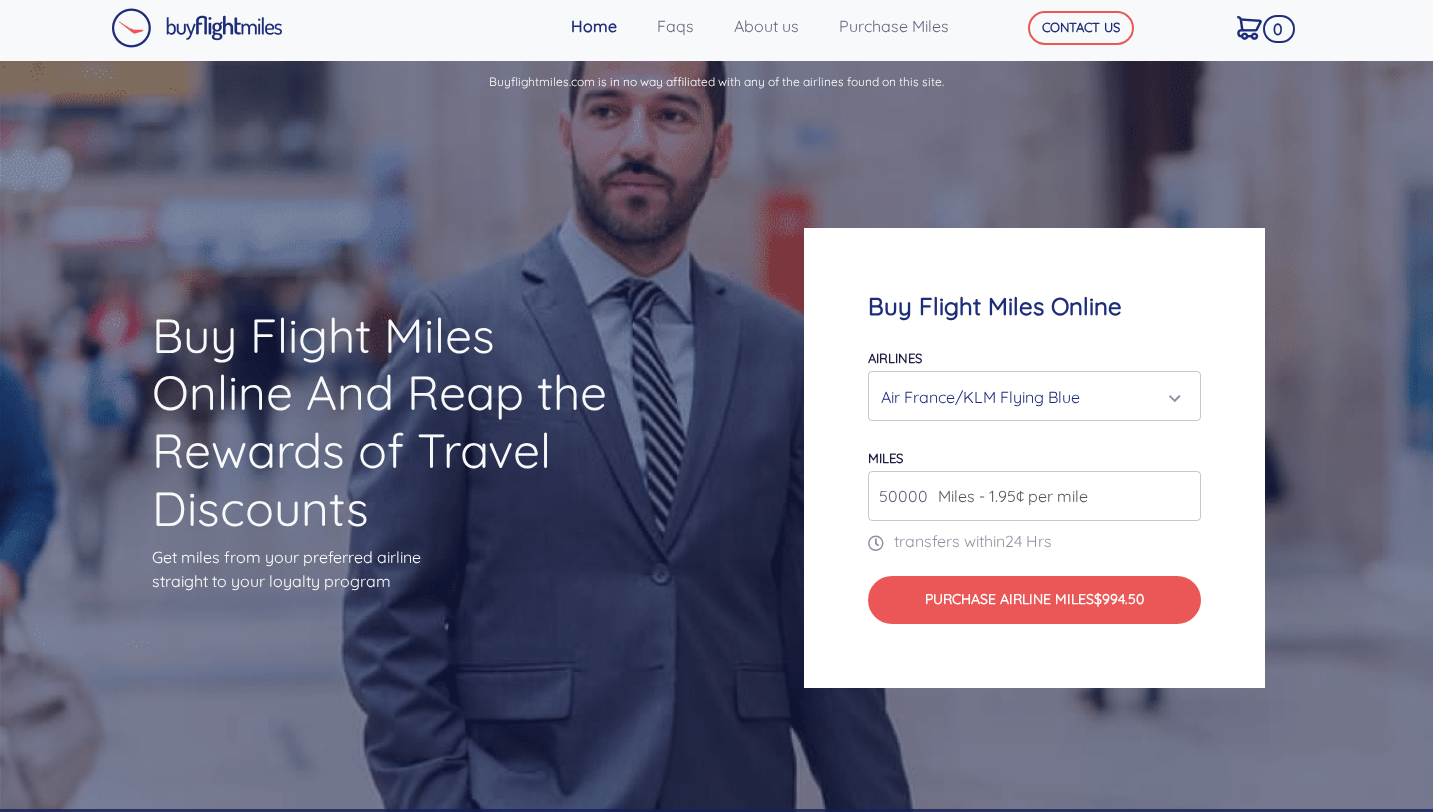 click on "50000" at bounding box center (1034, 496) 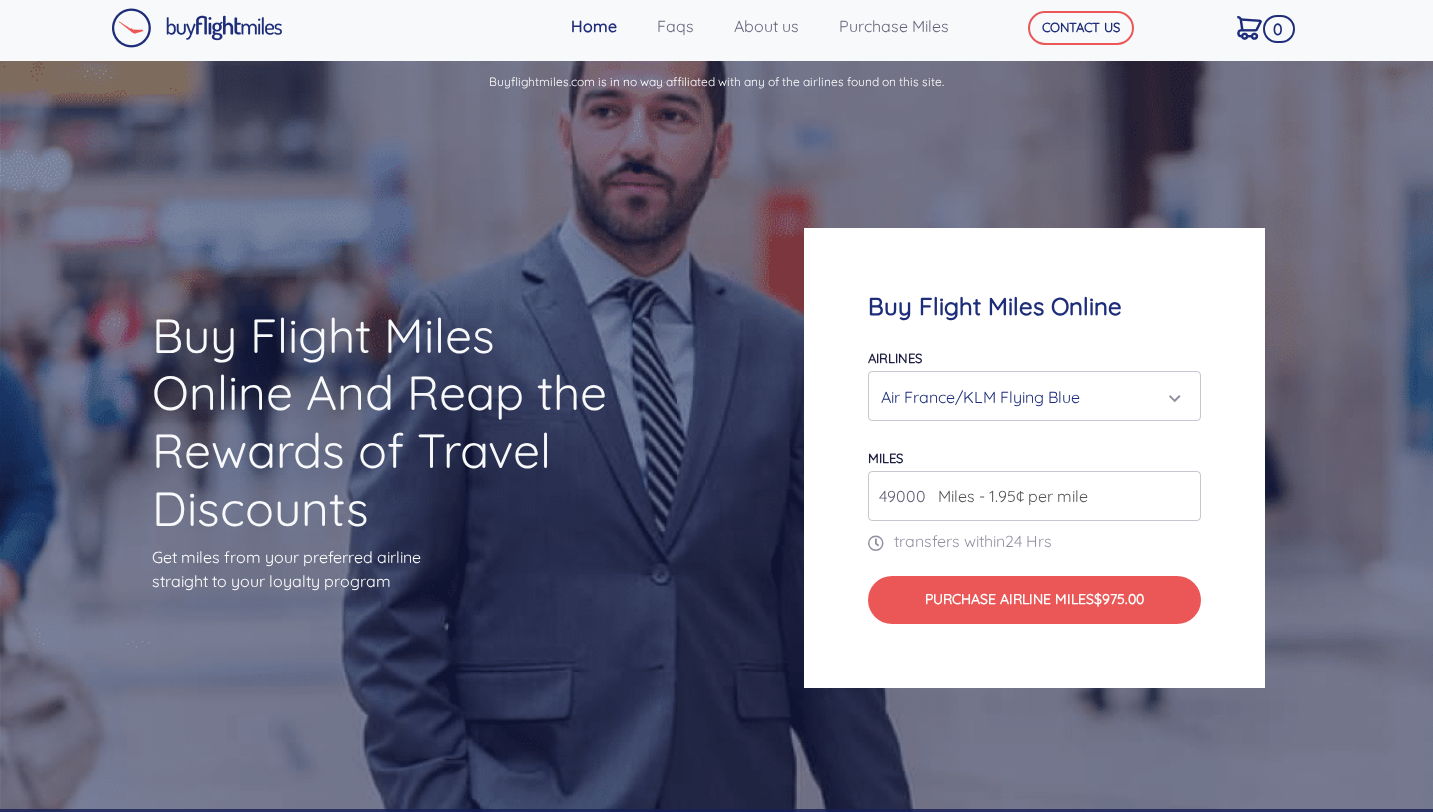 click on "49000" at bounding box center [1034, 496] 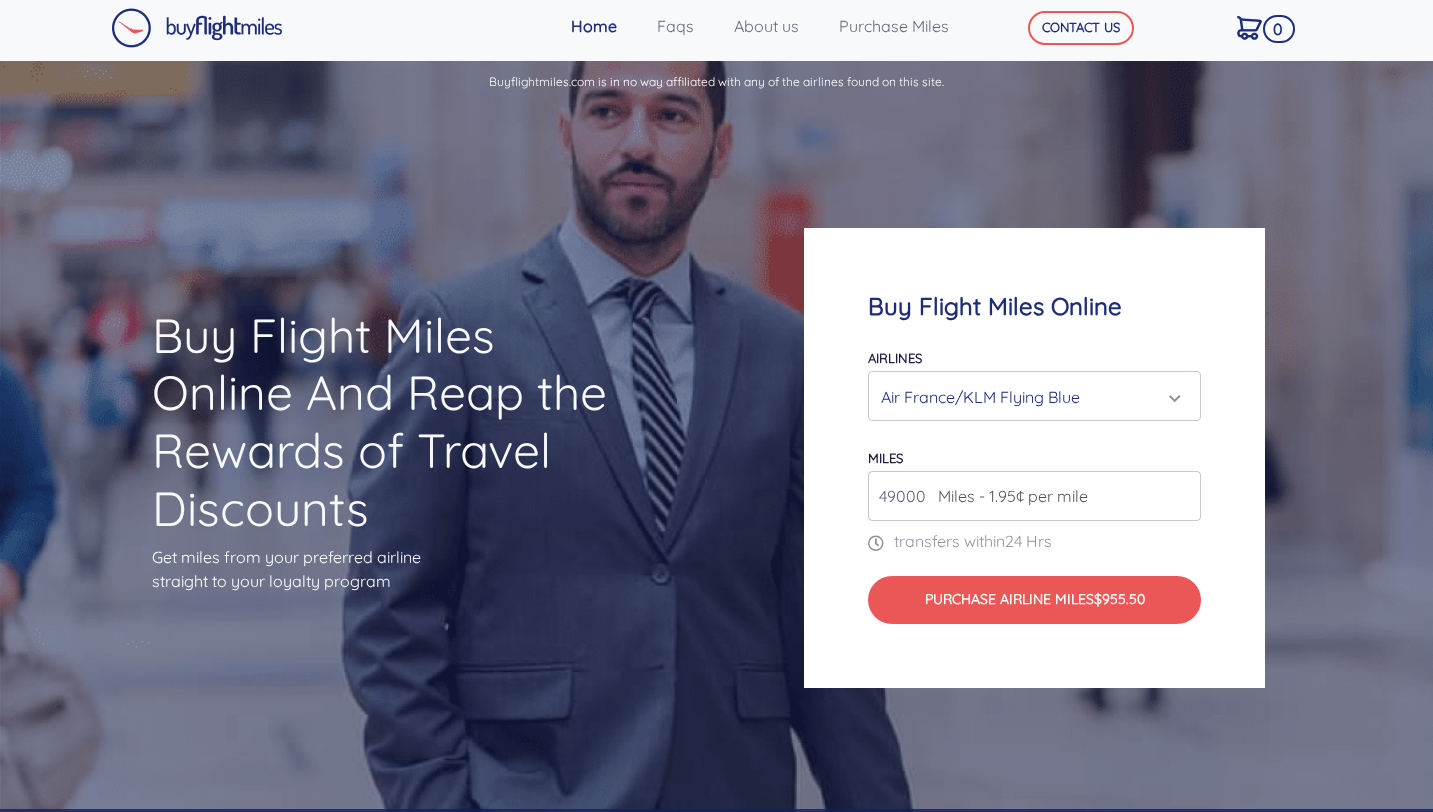 click on "49000" at bounding box center (1034, 496) 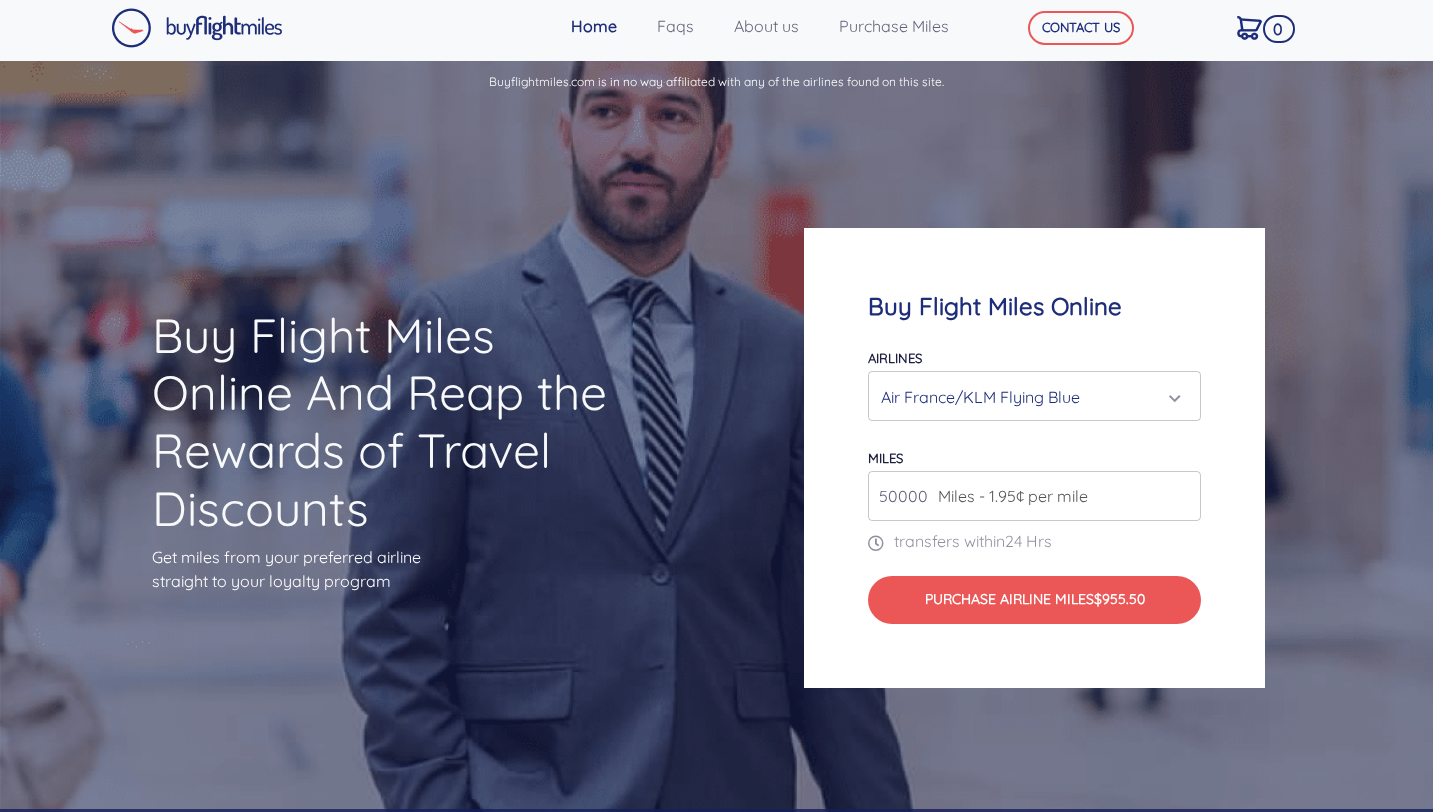 click on "50000" at bounding box center [1034, 496] 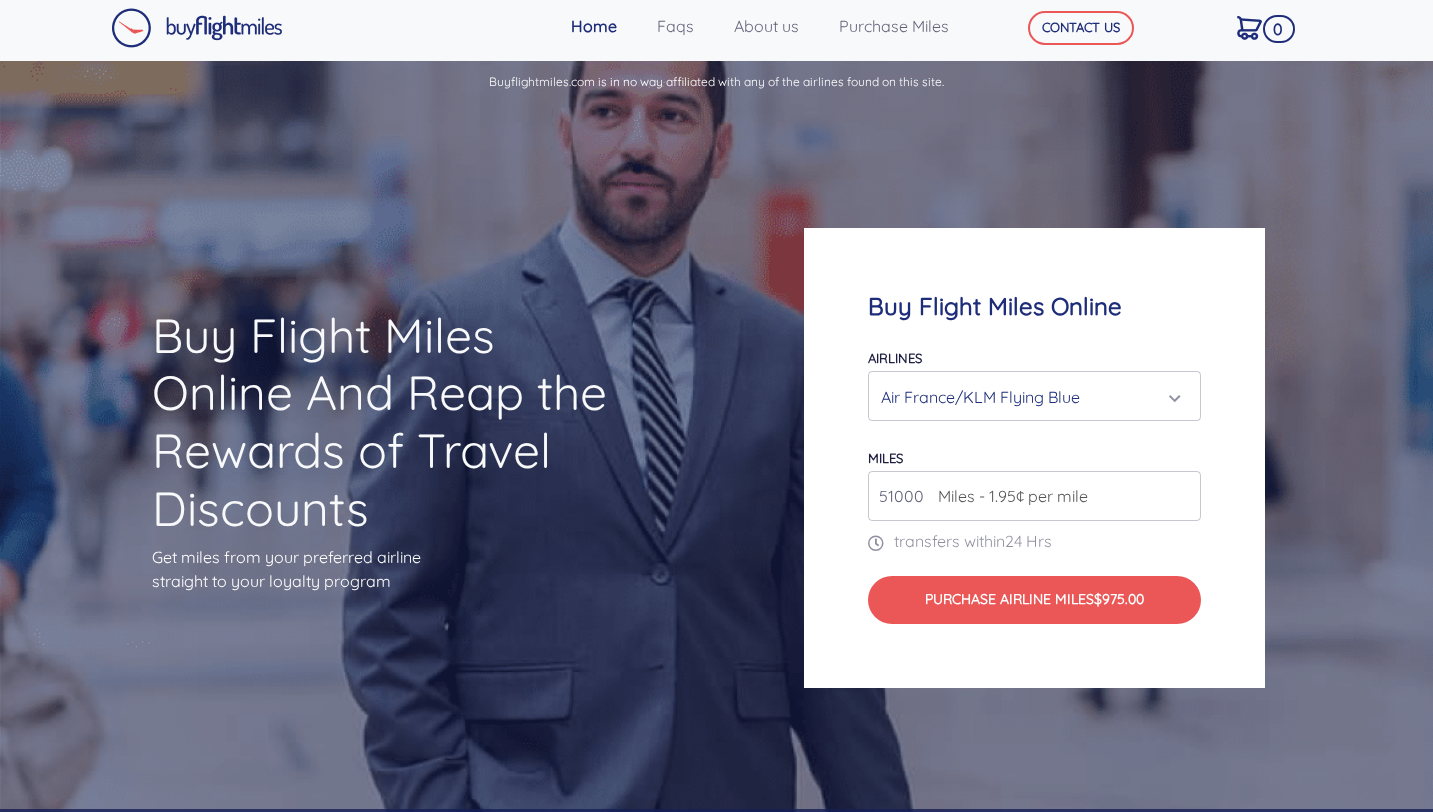 click on "51000" at bounding box center [1034, 496] 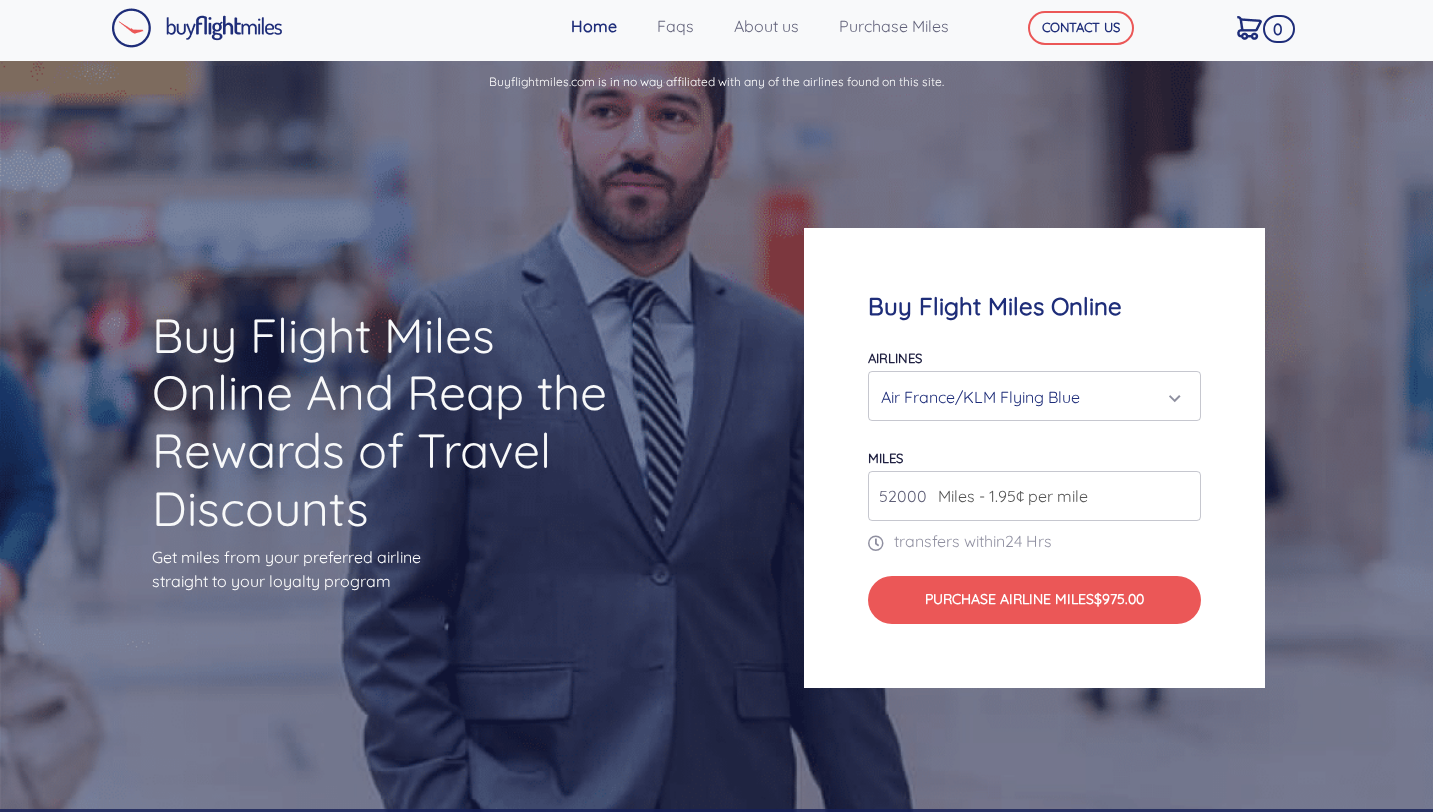 click on "52000" at bounding box center (1034, 496) 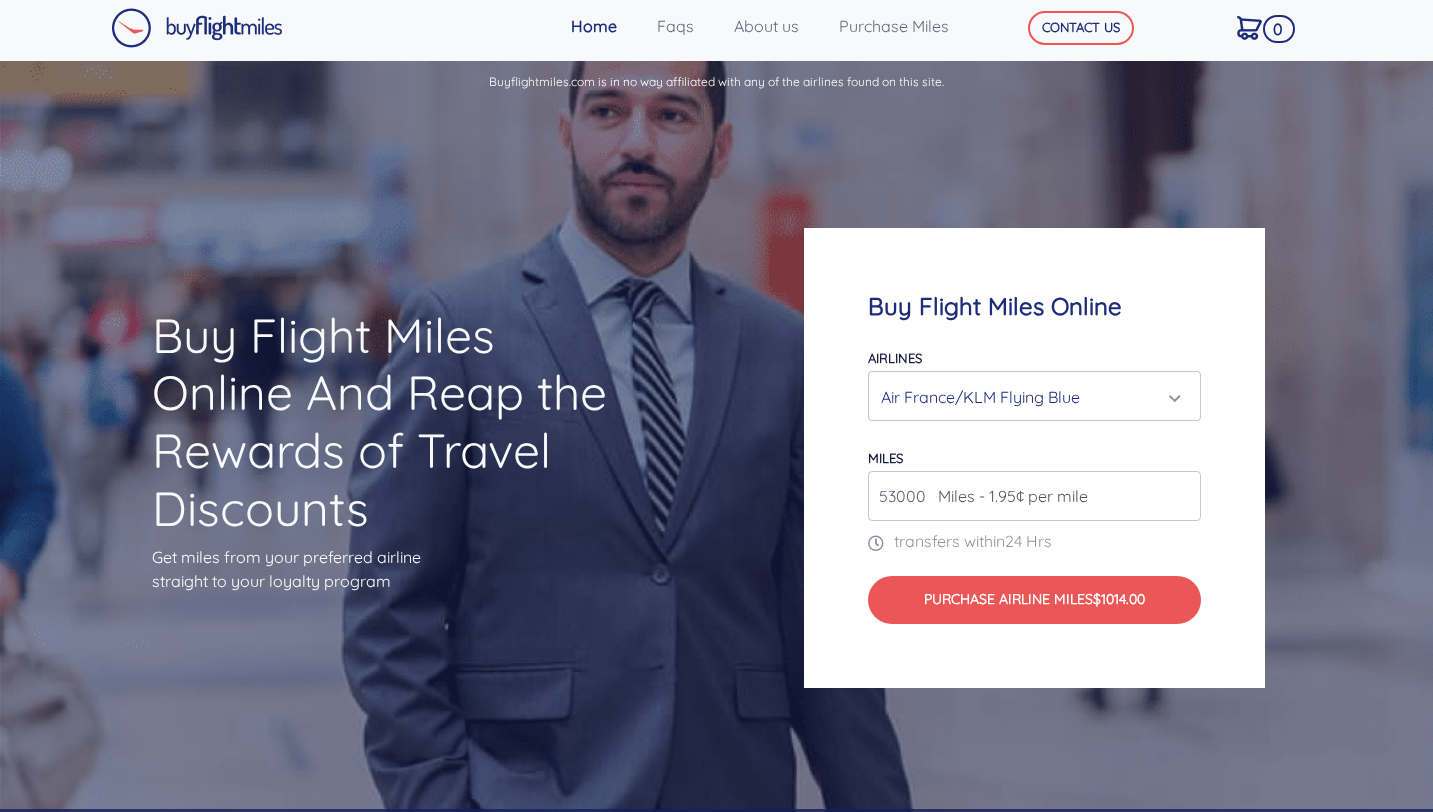 click on "53000" at bounding box center (1034, 496) 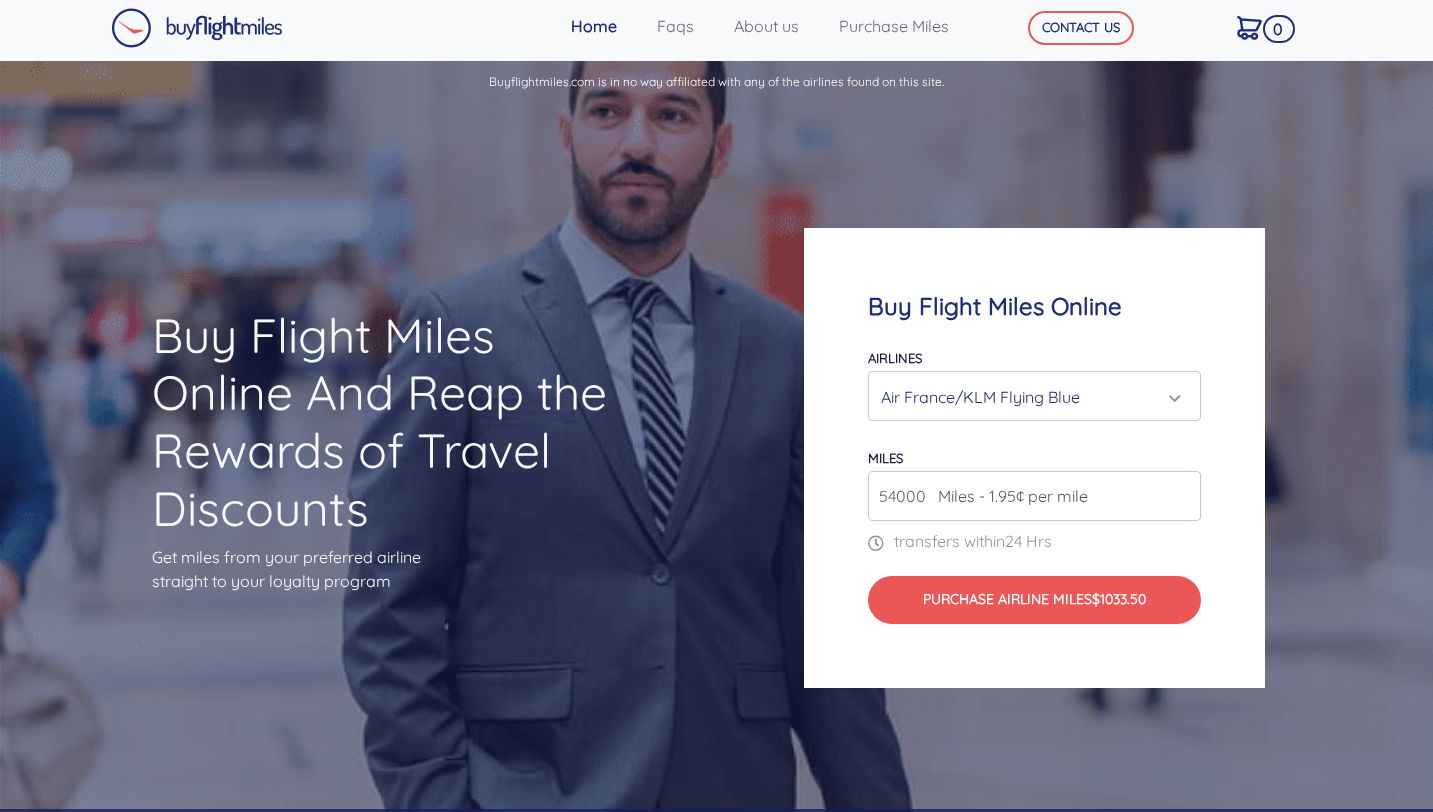 click on "54000" at bounding box center (1034, 496) 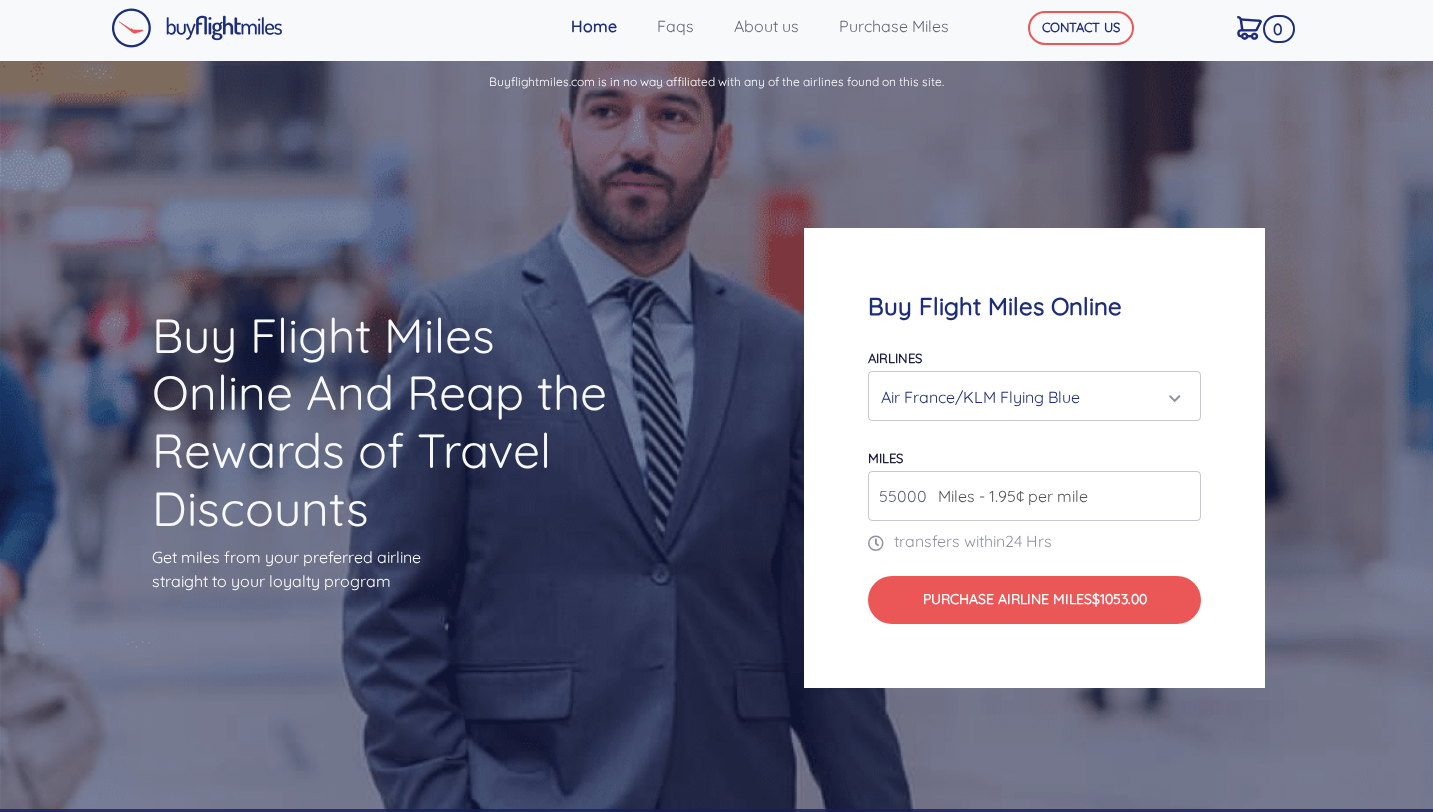 click on "55000" at bounding box center (1034, 496) 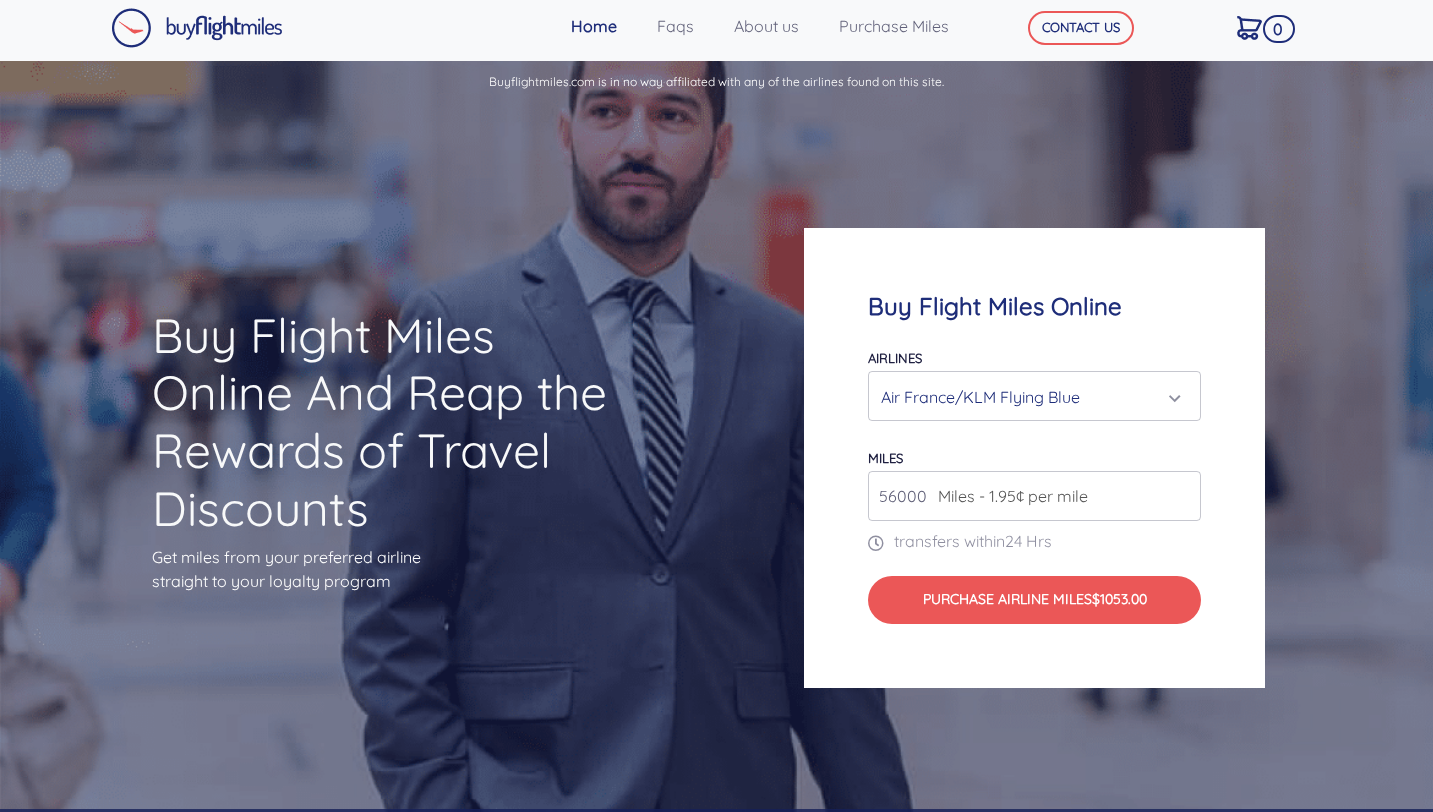 click on "56000" at bounding box center (1034, 496) 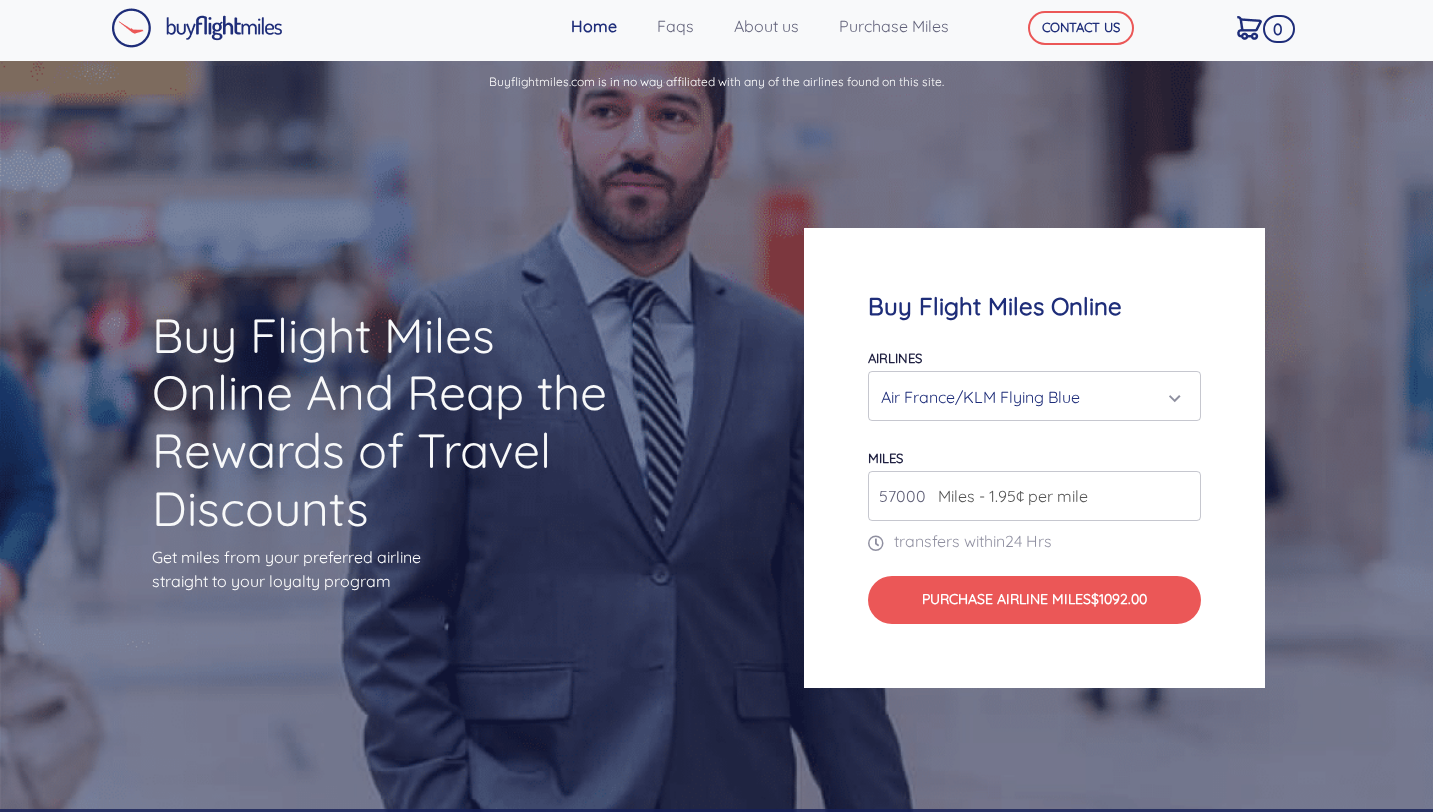 click on "57000" at bounding box center [1034, 496] 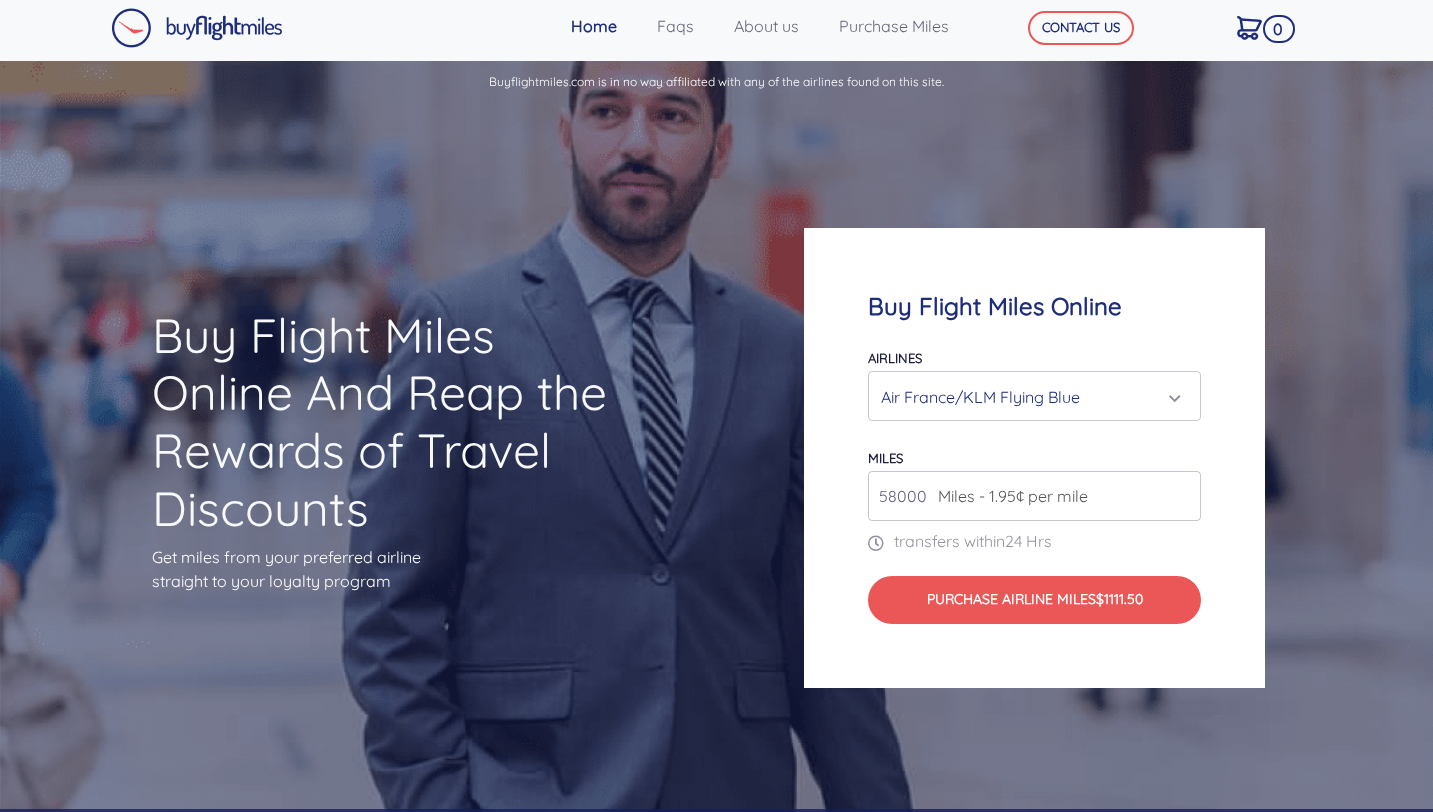 click on "58000" at bounding box center (1034, 496) 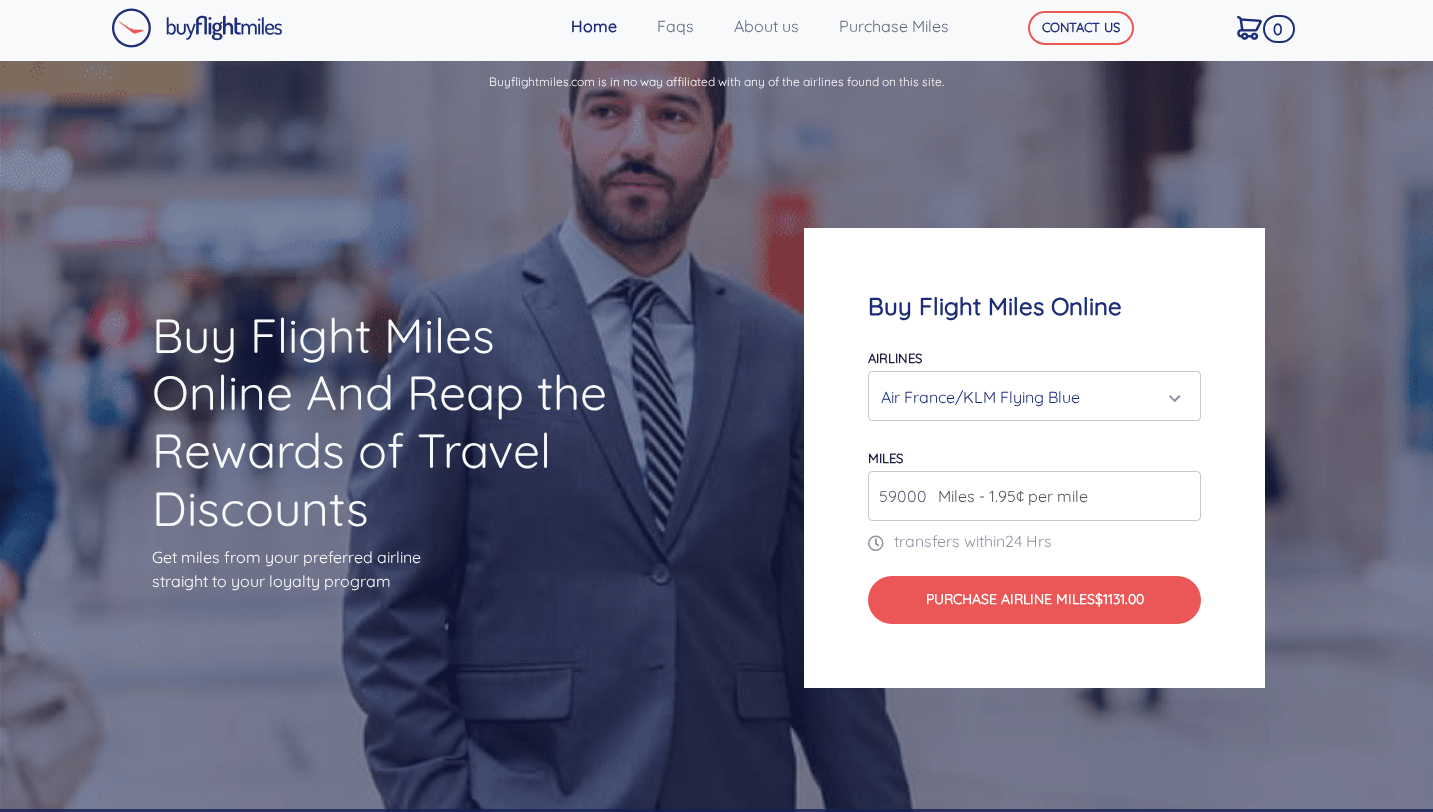 click on "59000" at bounding box center [1034, 496] 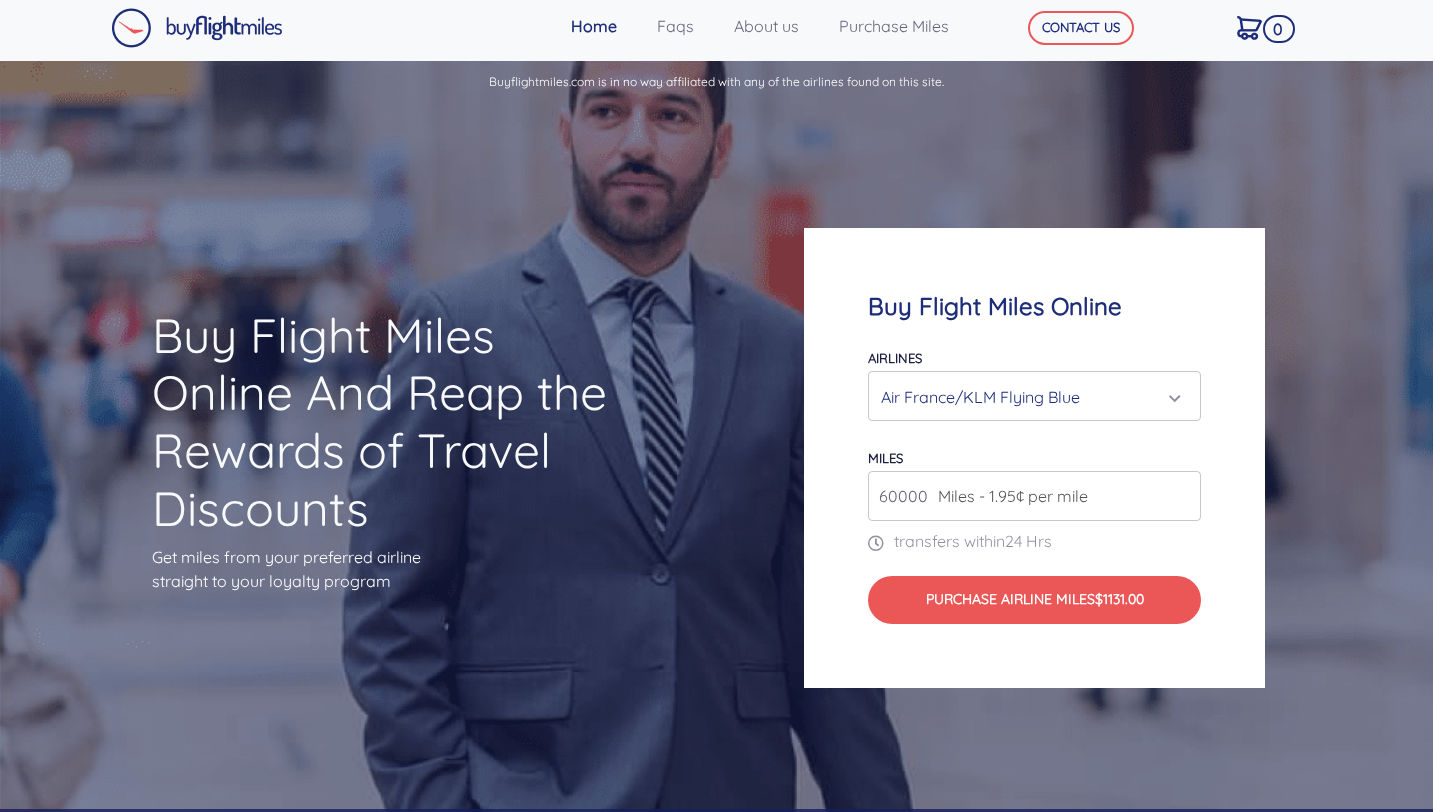 type on "60000" 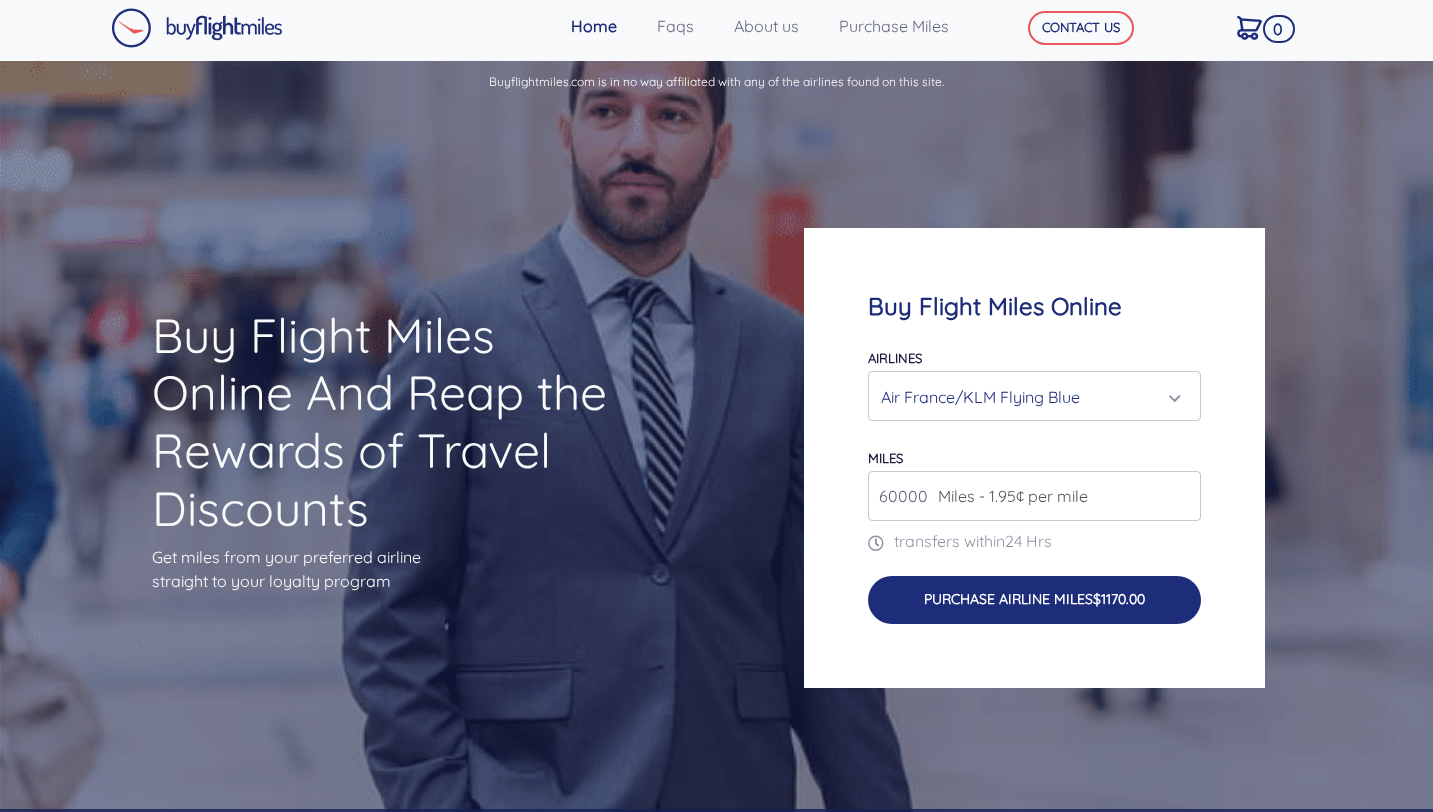 click on "Purchase Airline Miles     $1170.00" at bounding box center (1034, 600) 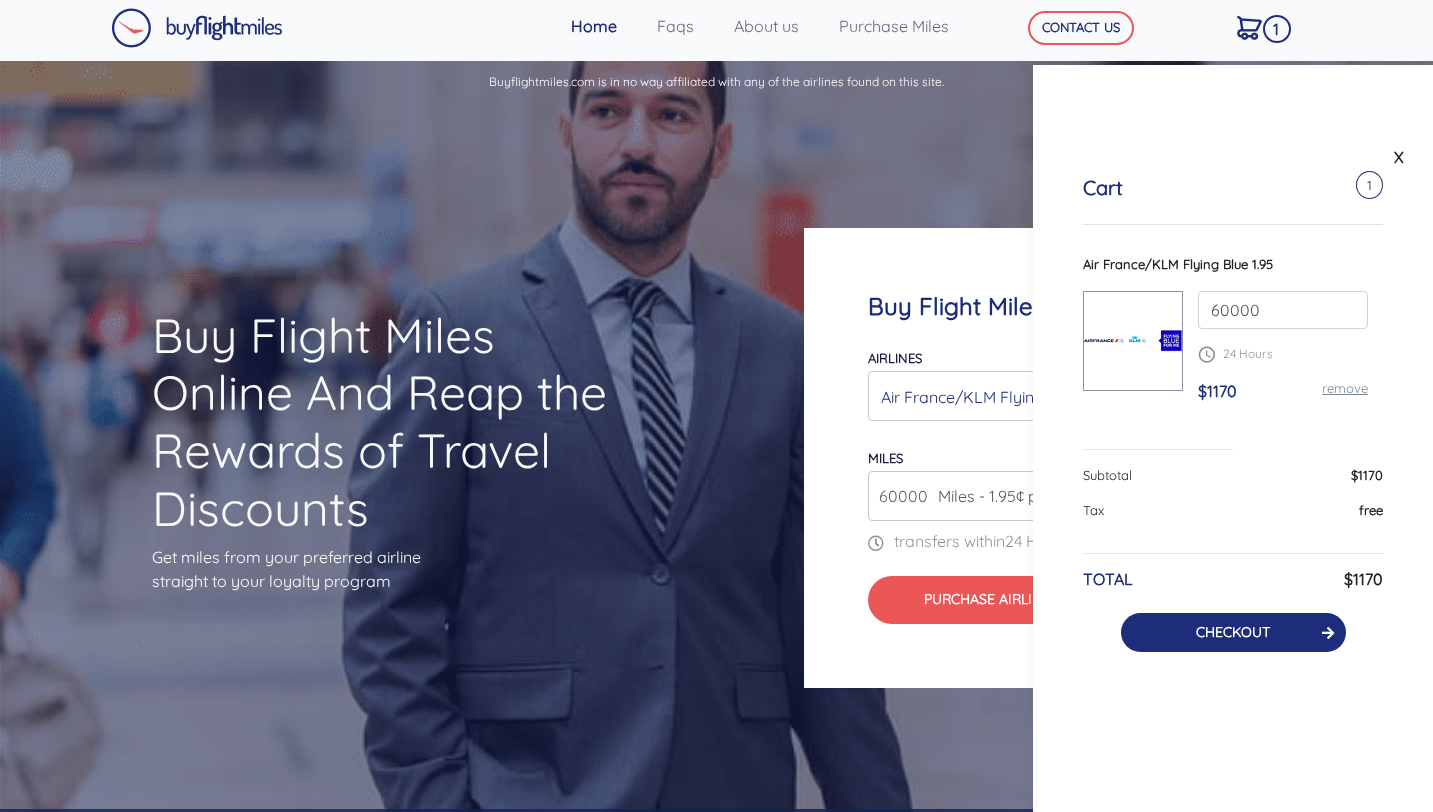click on "CHECKOUT" at bounding box center (1233, 632) 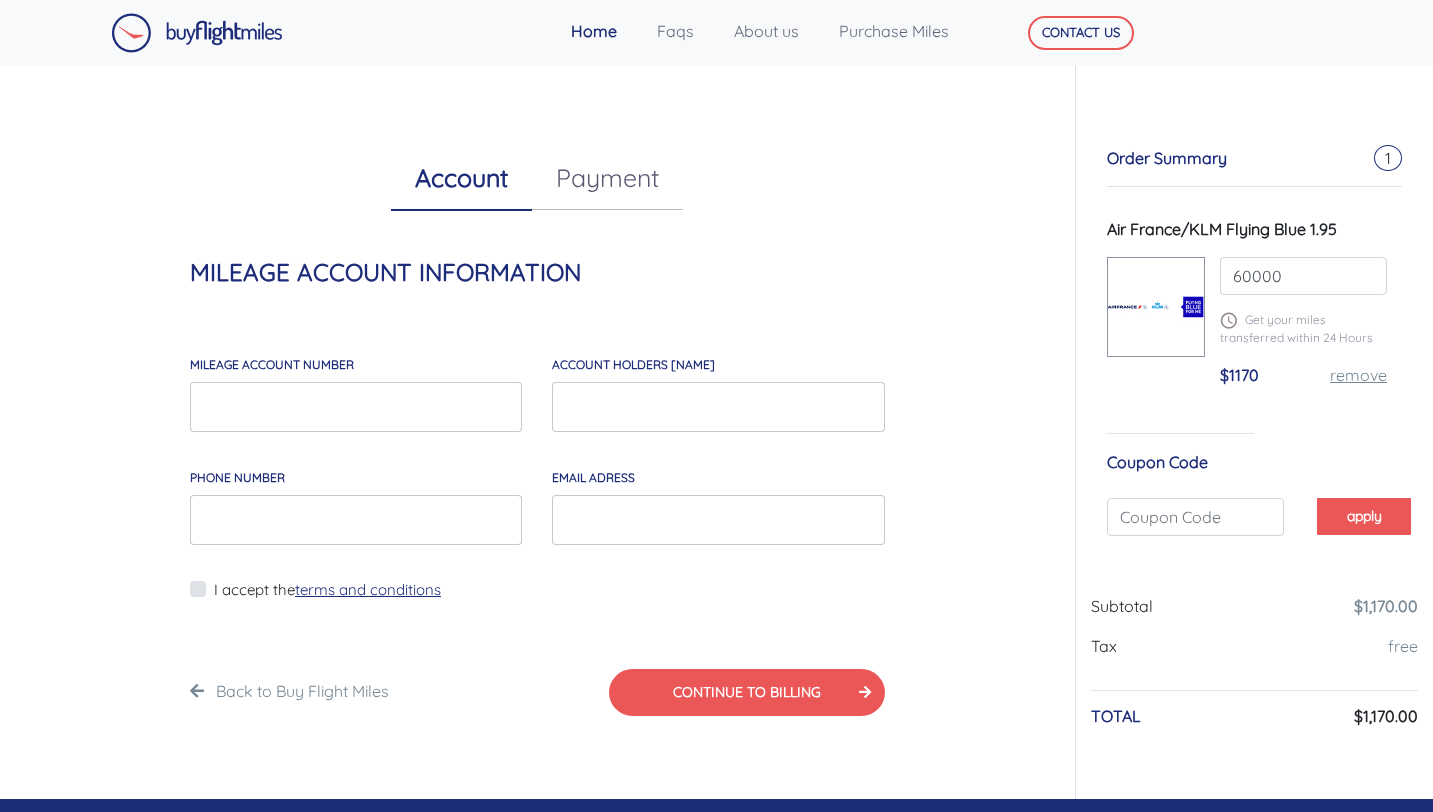 scroll, scrollTop: 0, scrollLeft: 0, axis: both 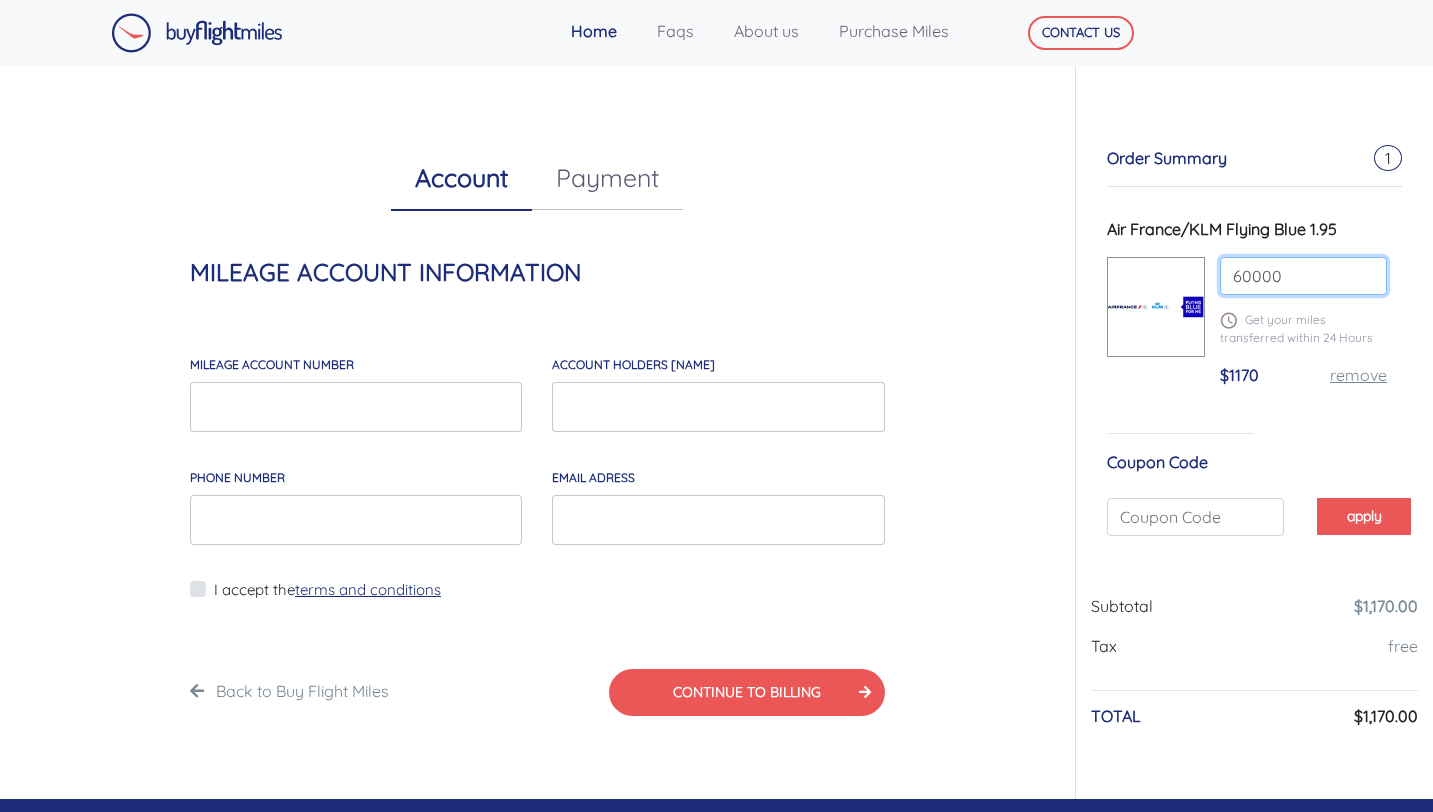 drag, startPoint x: 1331, startPoint y: 277, endPoint x: 1147, endPoint y: 290, distance: 184.45866 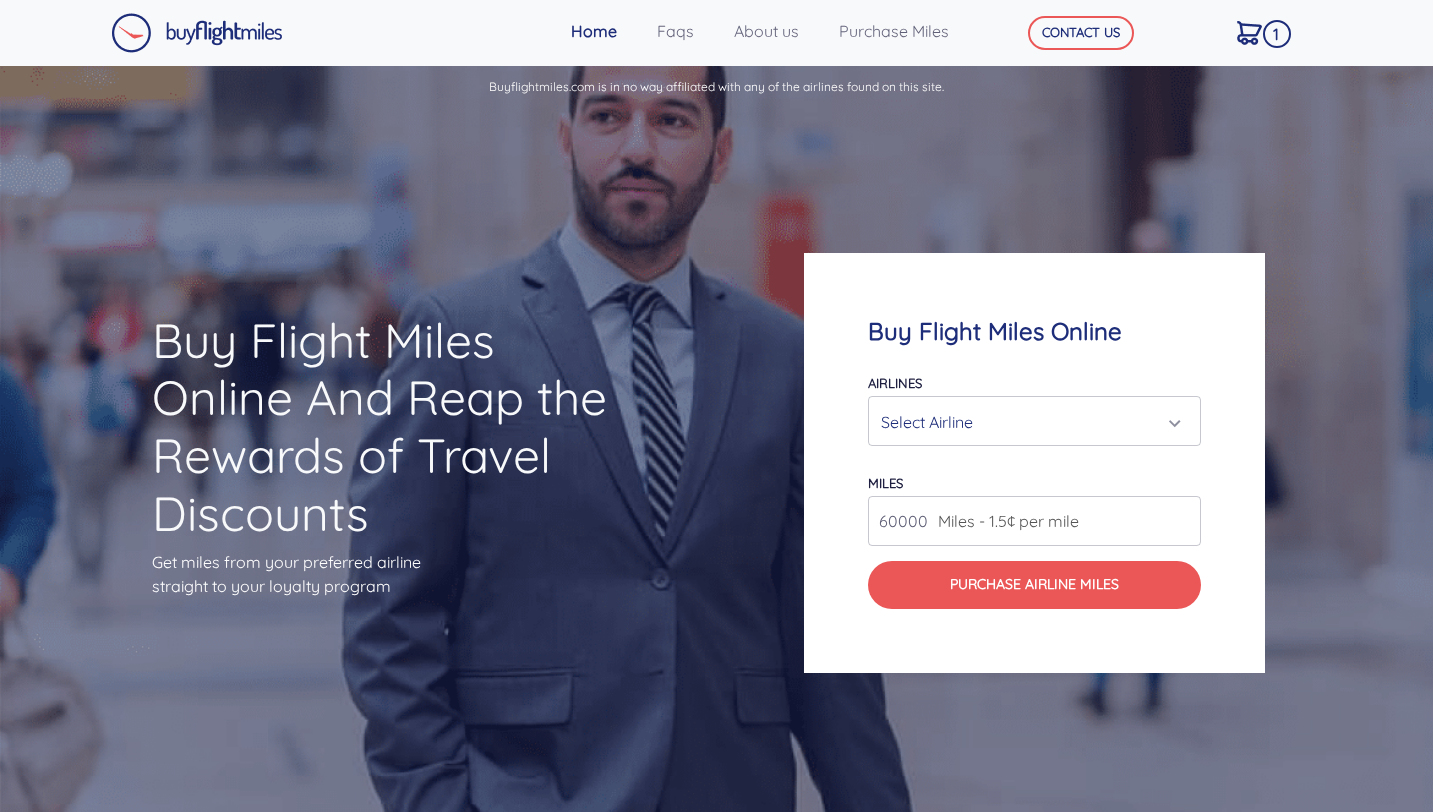scroll, scrollTop: 5, scrollLeft: 0, axis: vertical 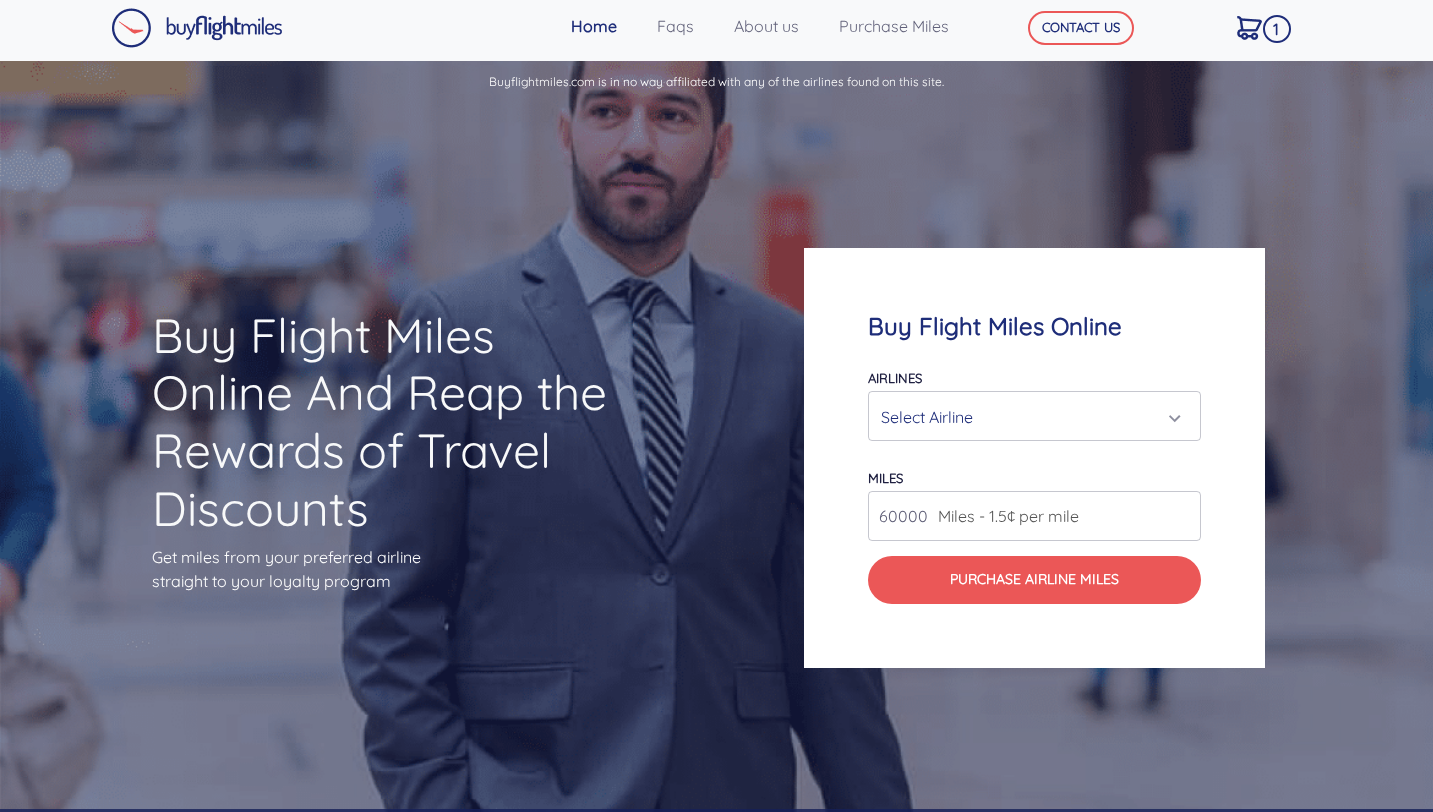 click on "Select Airline" at bounding box center [1028, 417] 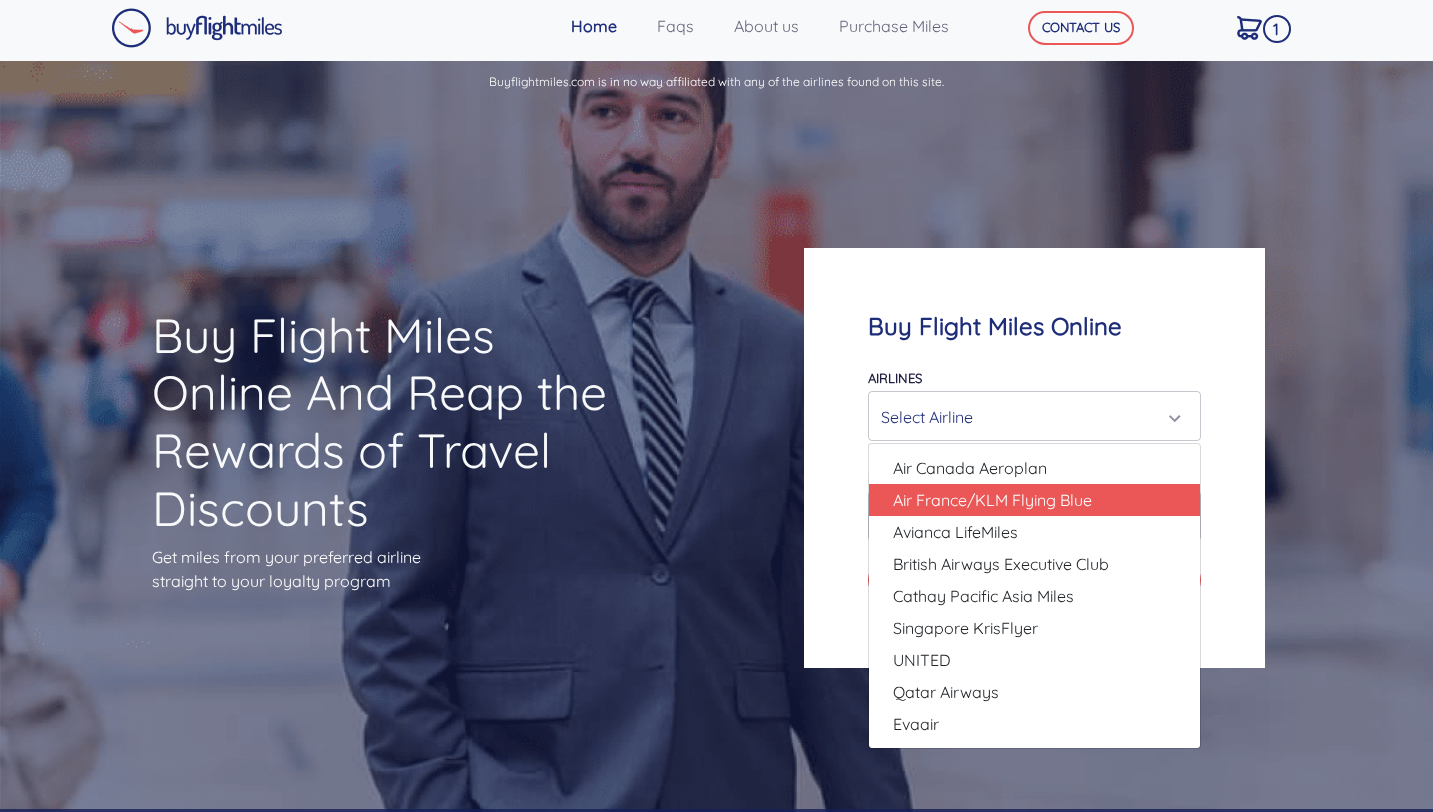 click on "Air France/KLM Flying Blue" at bounding box center (970, 468) 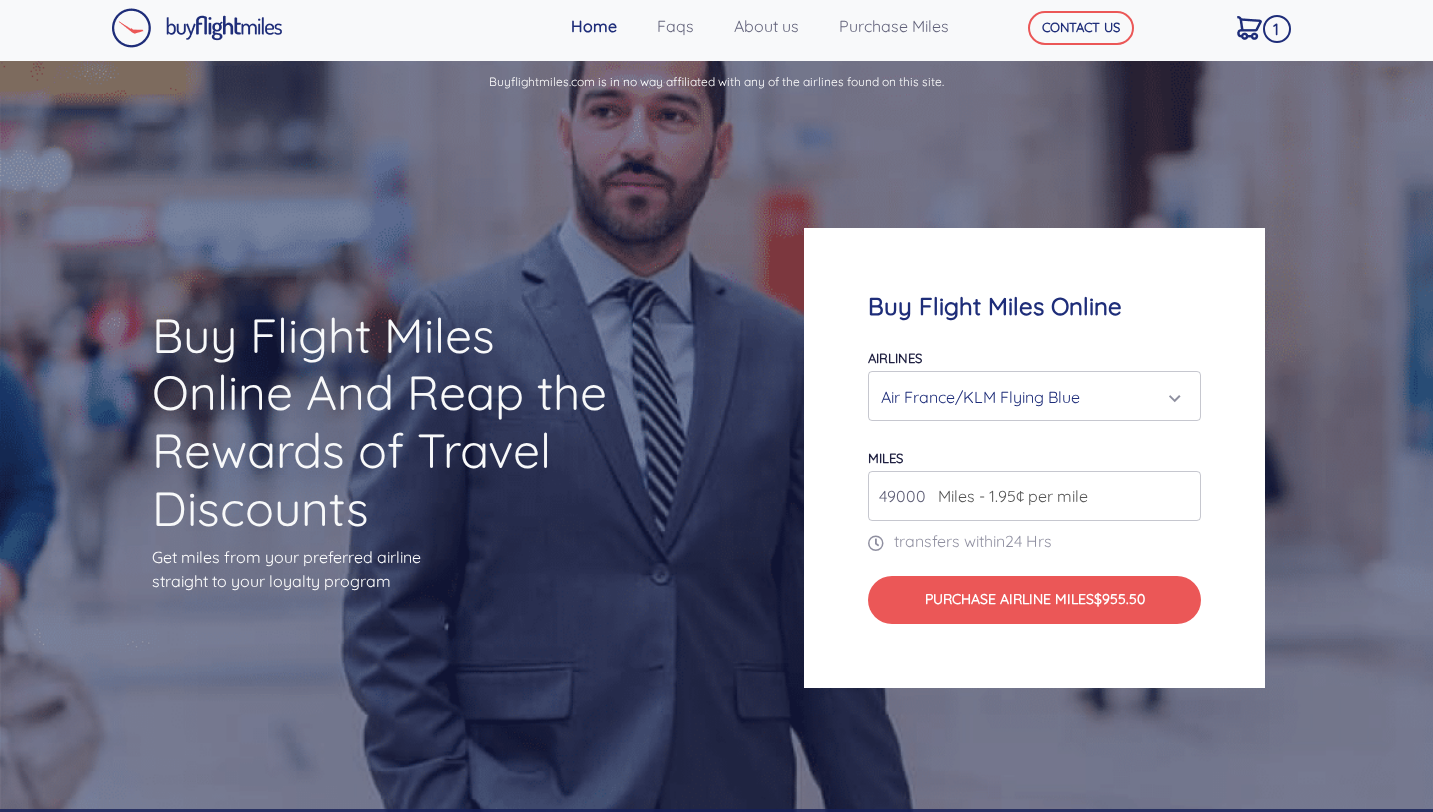 click on "Air France/KLM Flying Blue" at bounding box center [1028, 397] 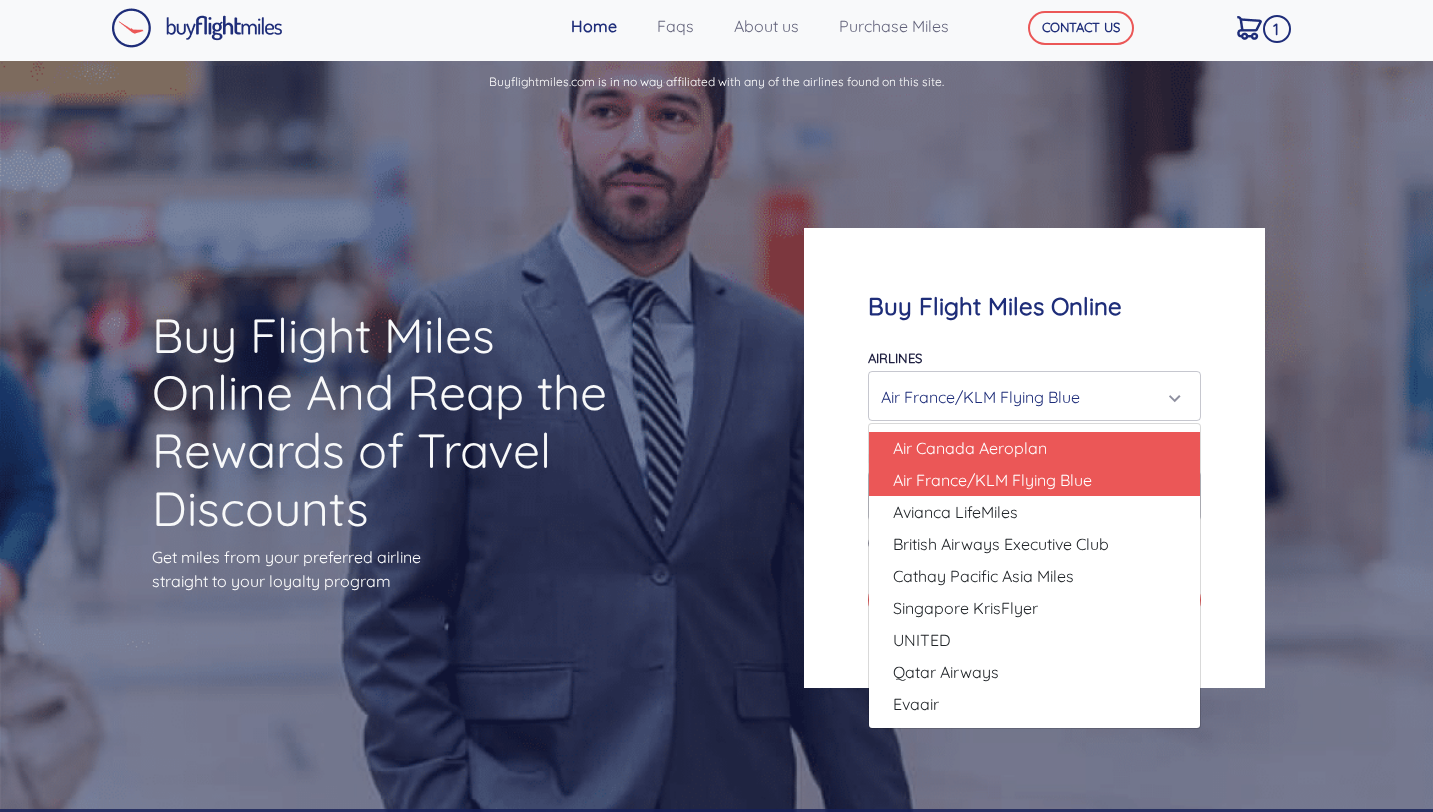 click on "Air Canada Aeroplan" at bounding box center [970, 448] 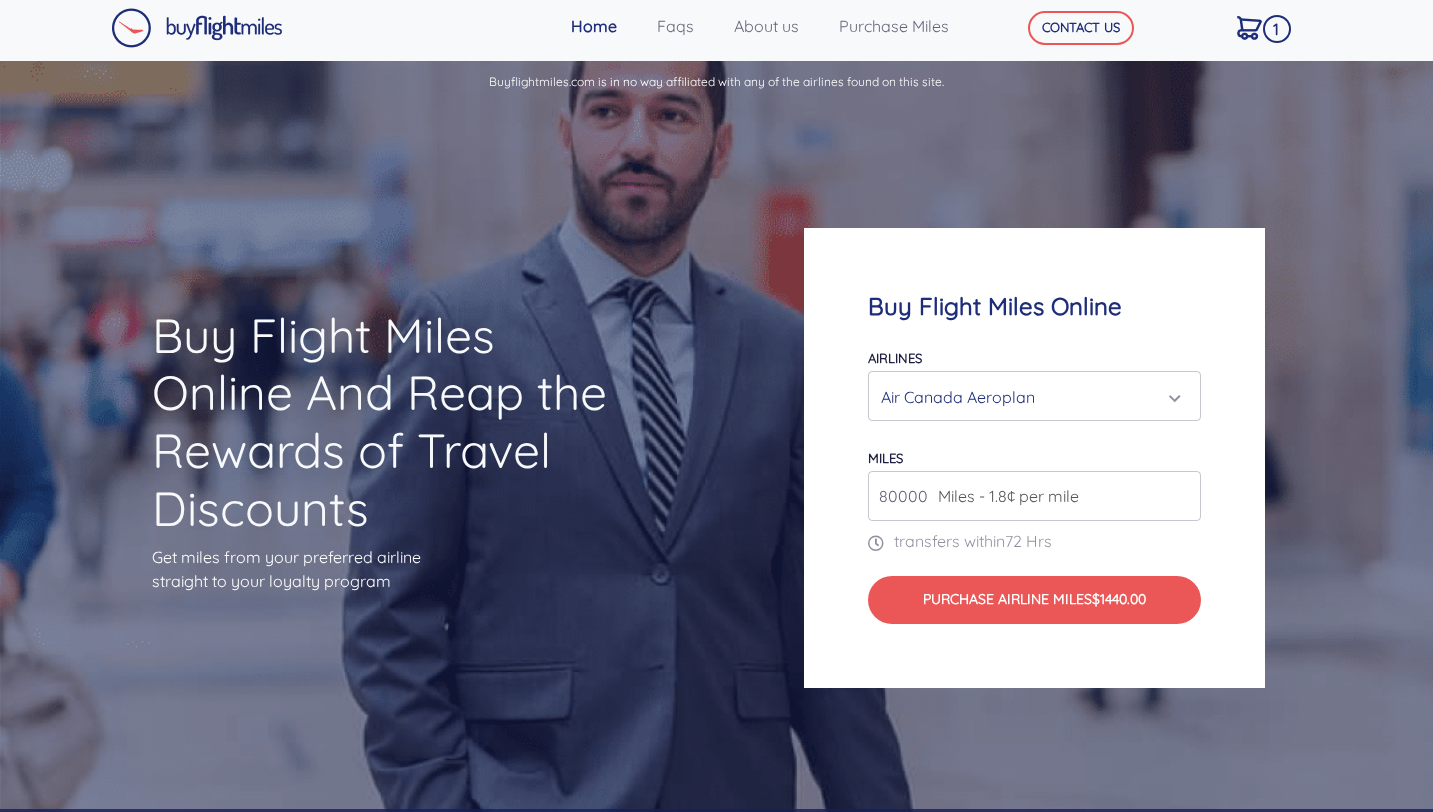 click on "Air Canada Aeroplan" at bounding box center [1028, 397] 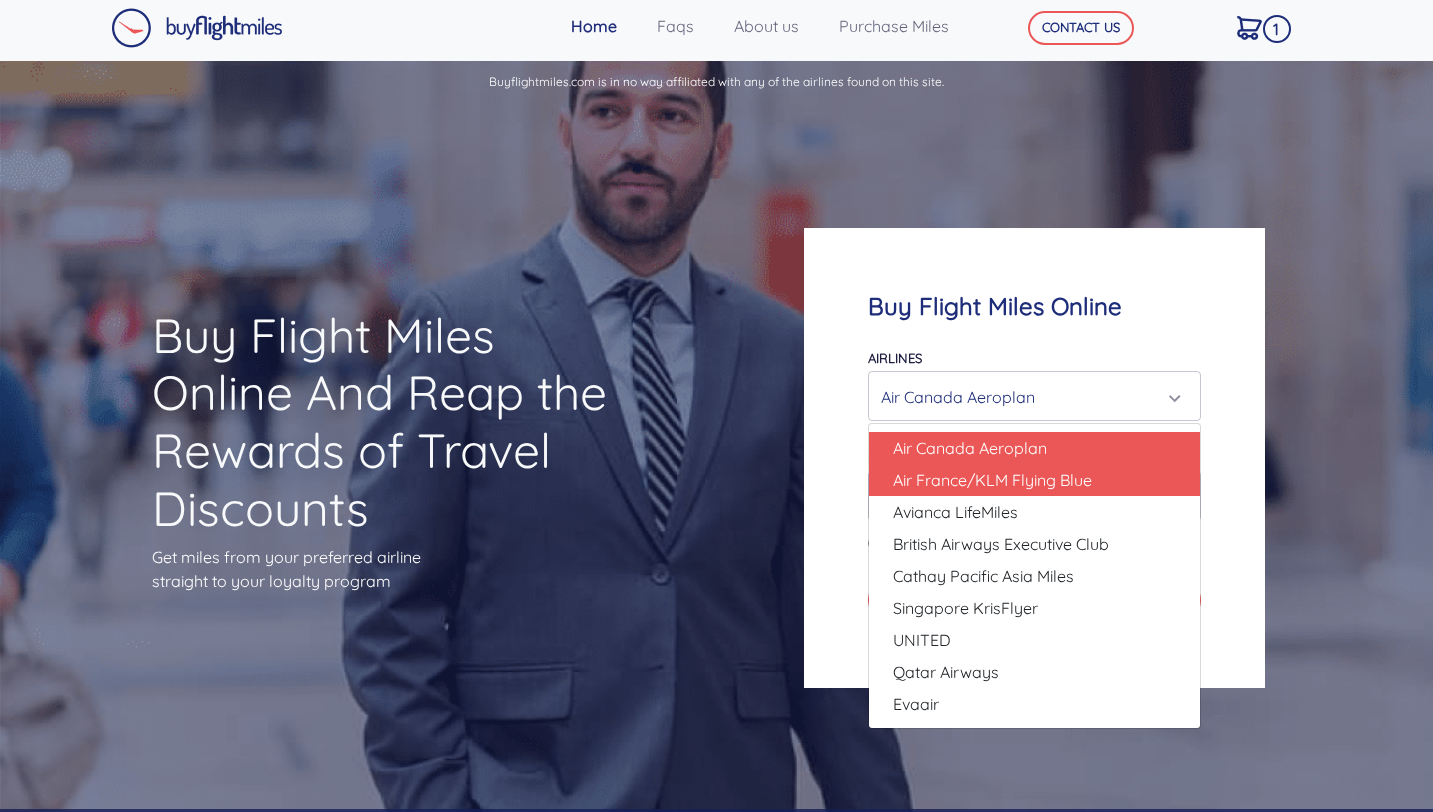click on "Air France/KLM Flying Blue" at bounding box center (970, 448) 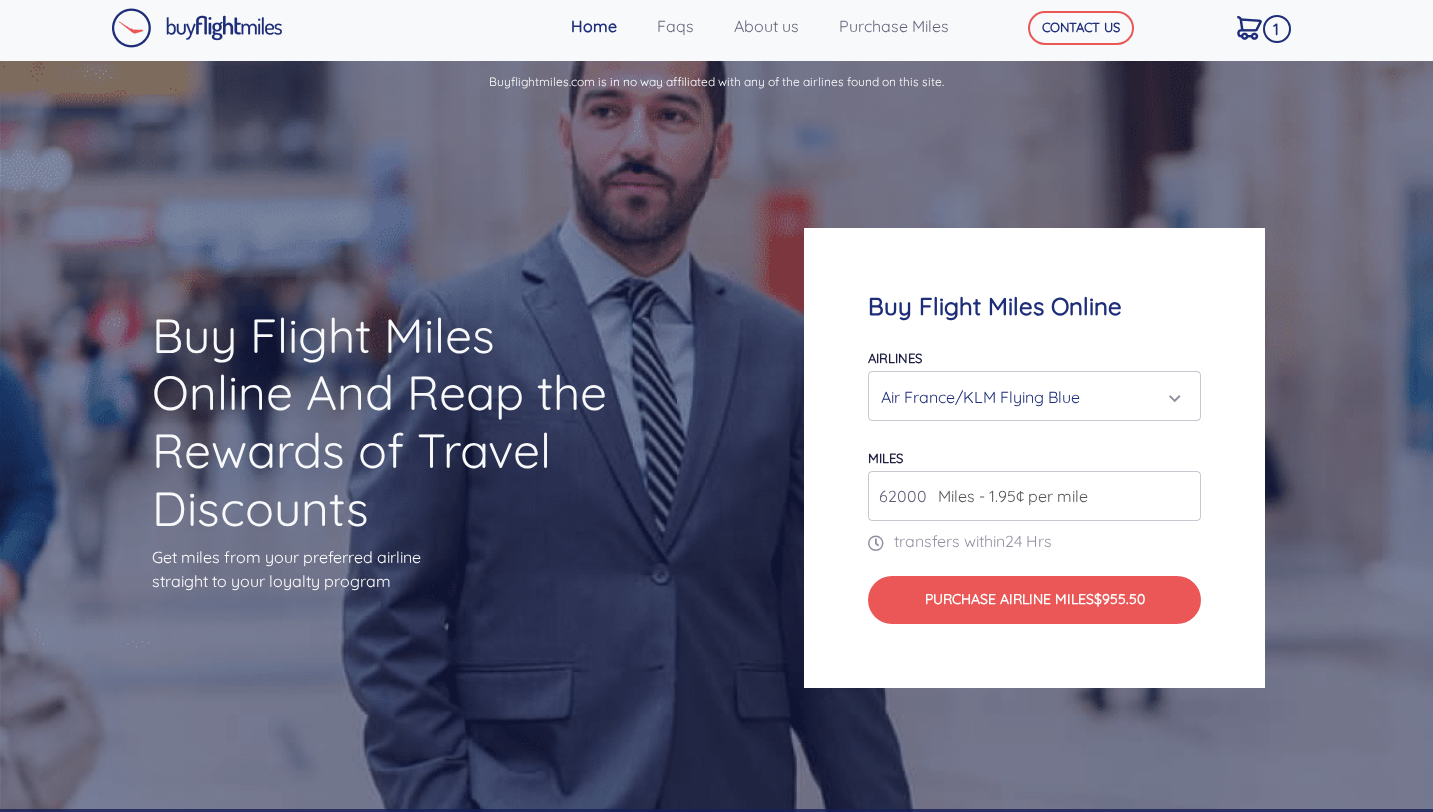 click on "62000" at bounding box center [1034, 496] 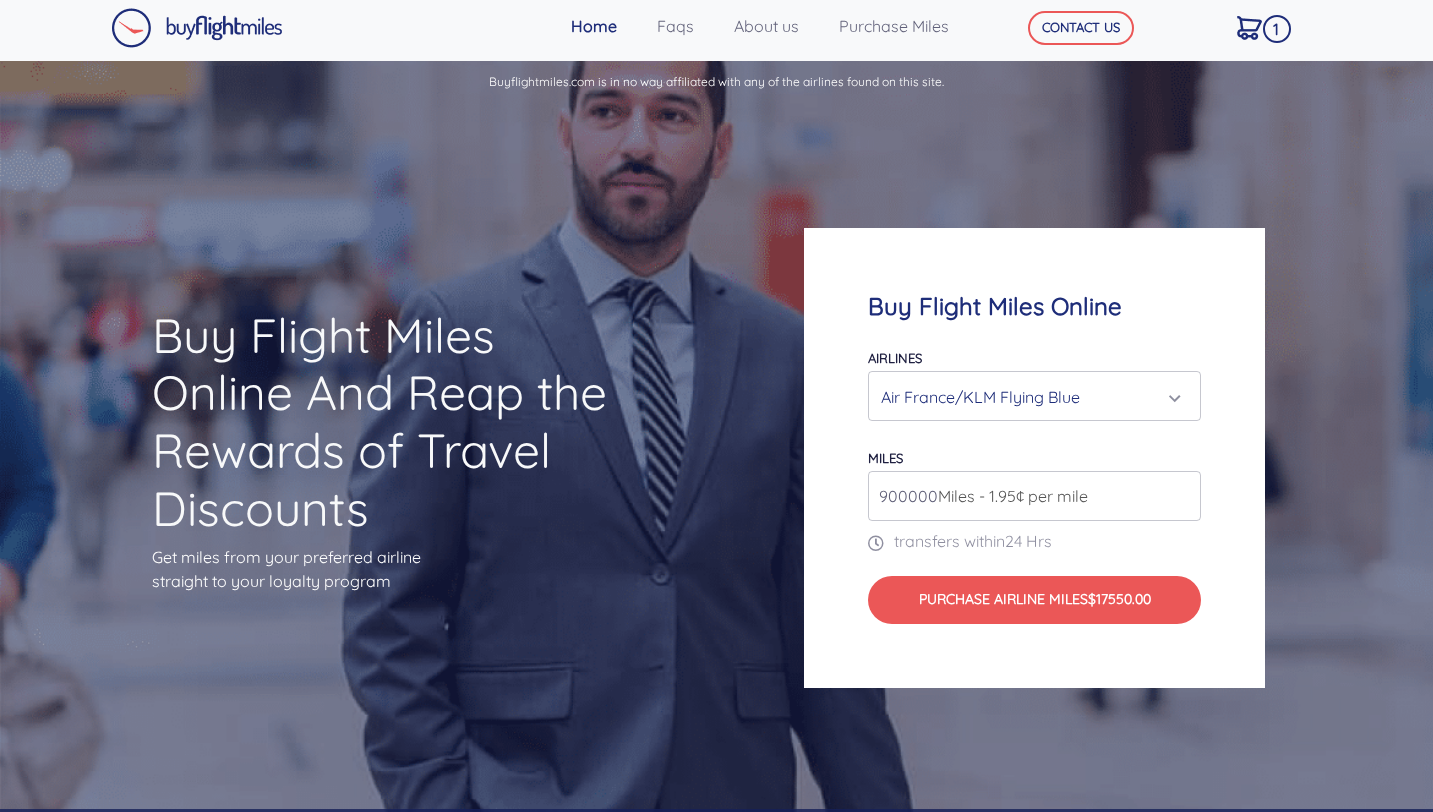 type on "900000" 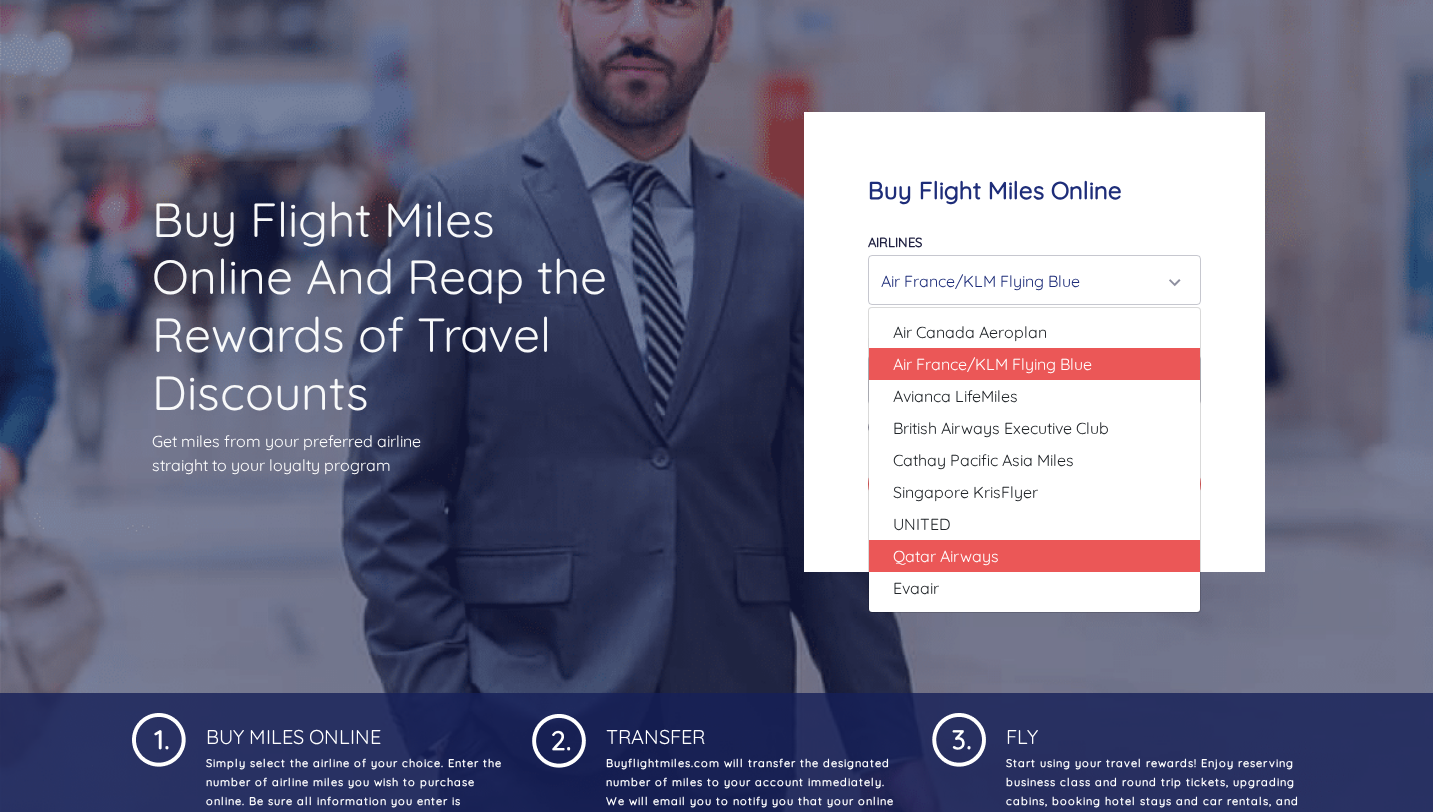 scroll, scrollTop: 107, scrollLeft: 0, axis: vertical 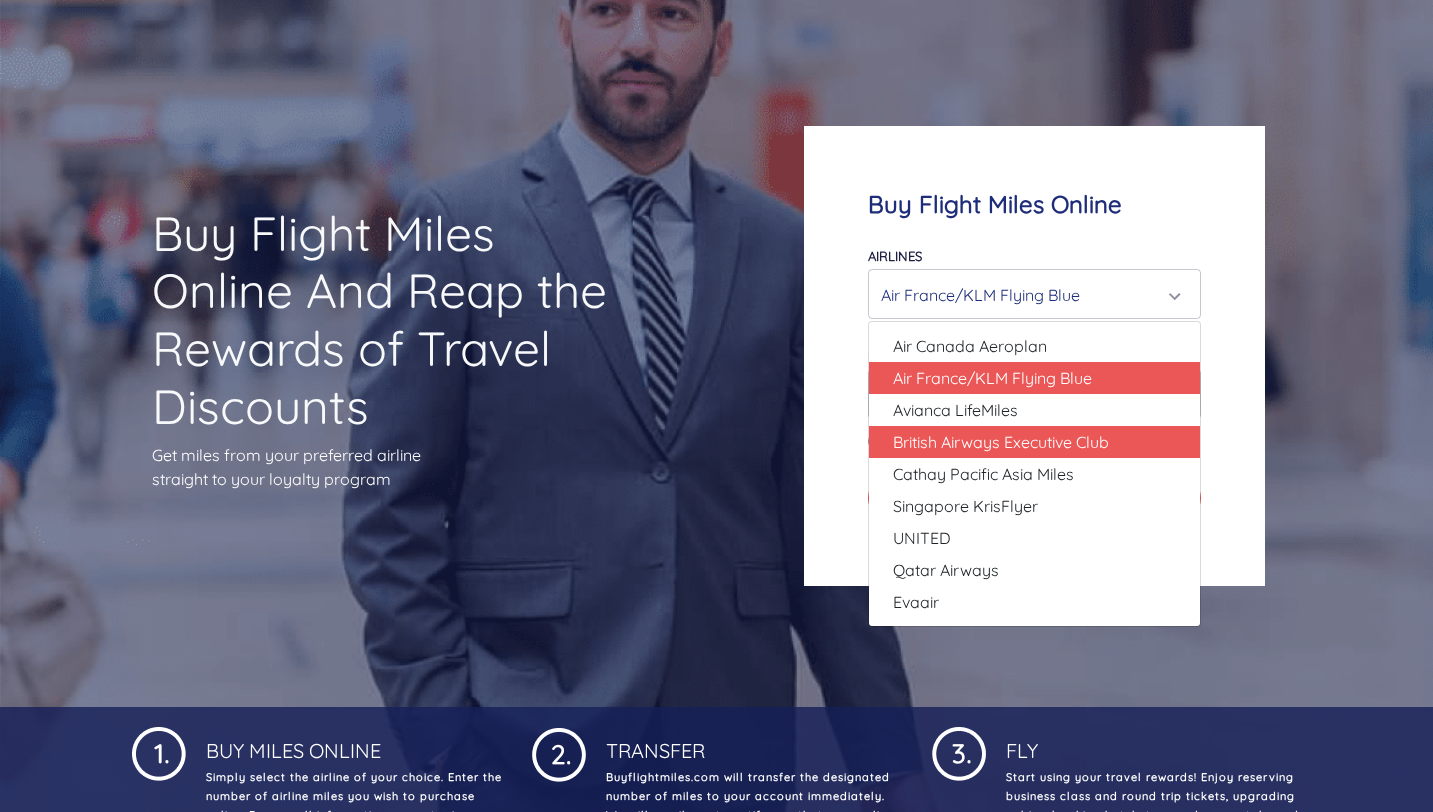 click on "British Airways Executive Club" at bounding box center (970, 346) 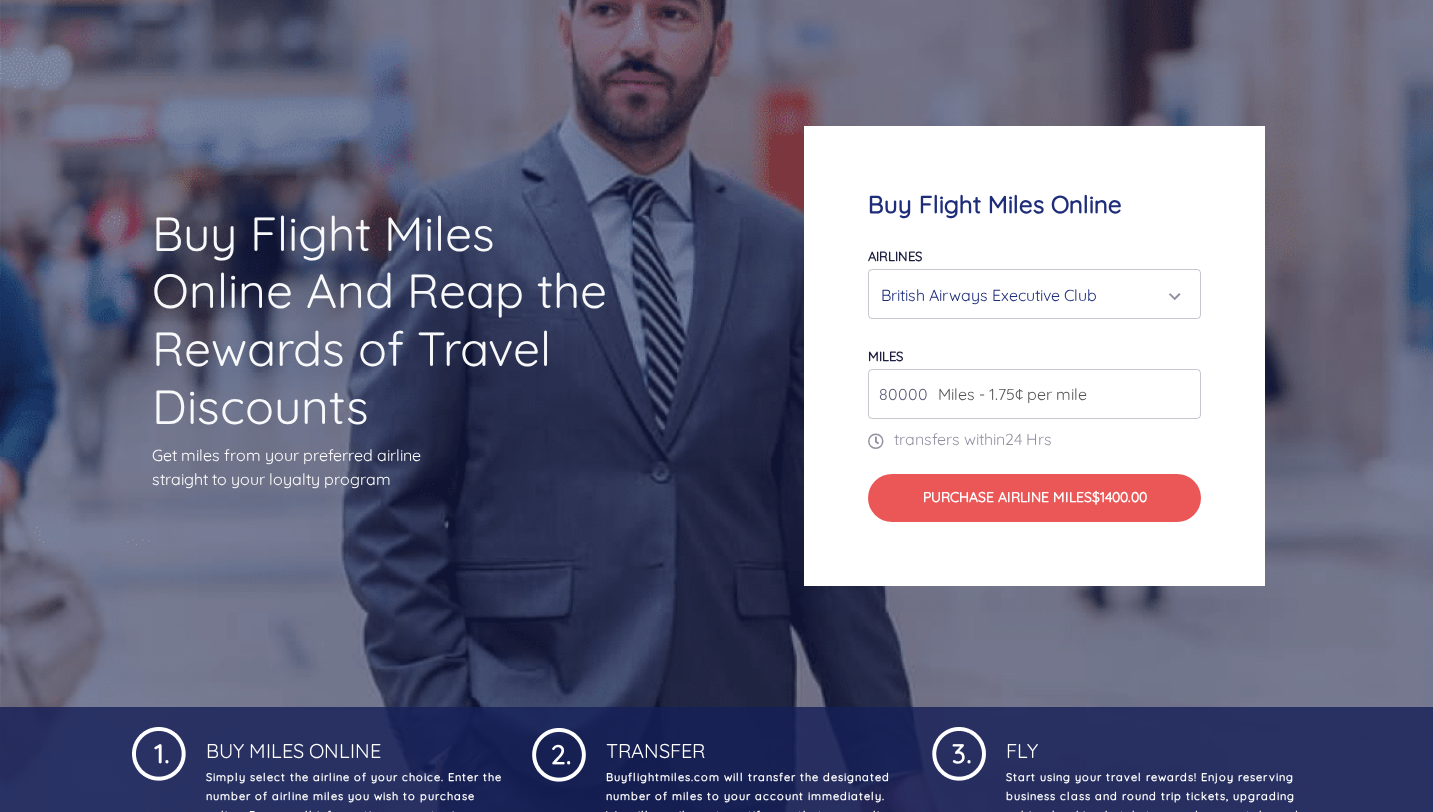 click on "British Airways Executive Club" at bounding box center [1028, 295] 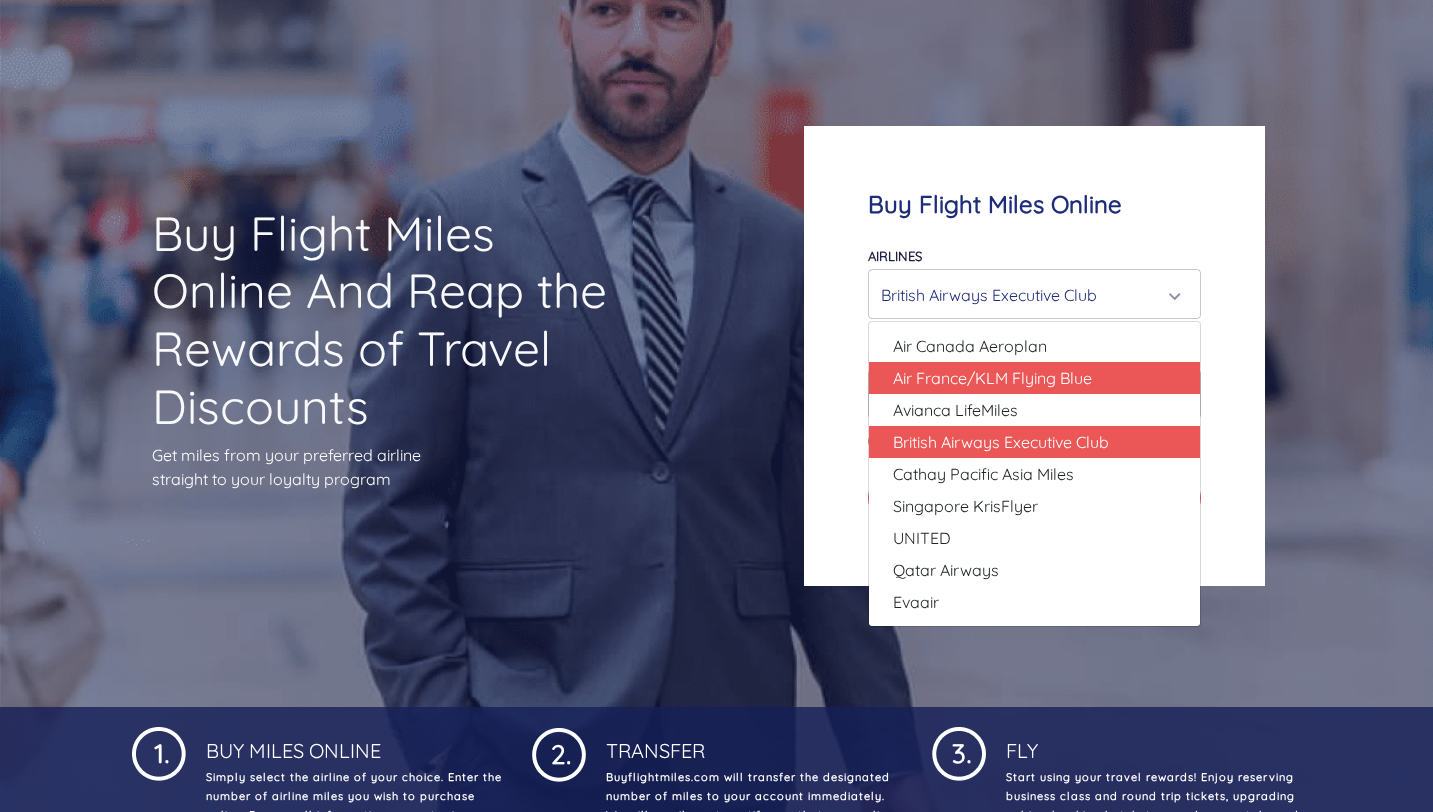 click on "Air France/KLM Flying Blue" at bounding box center (970, 346) 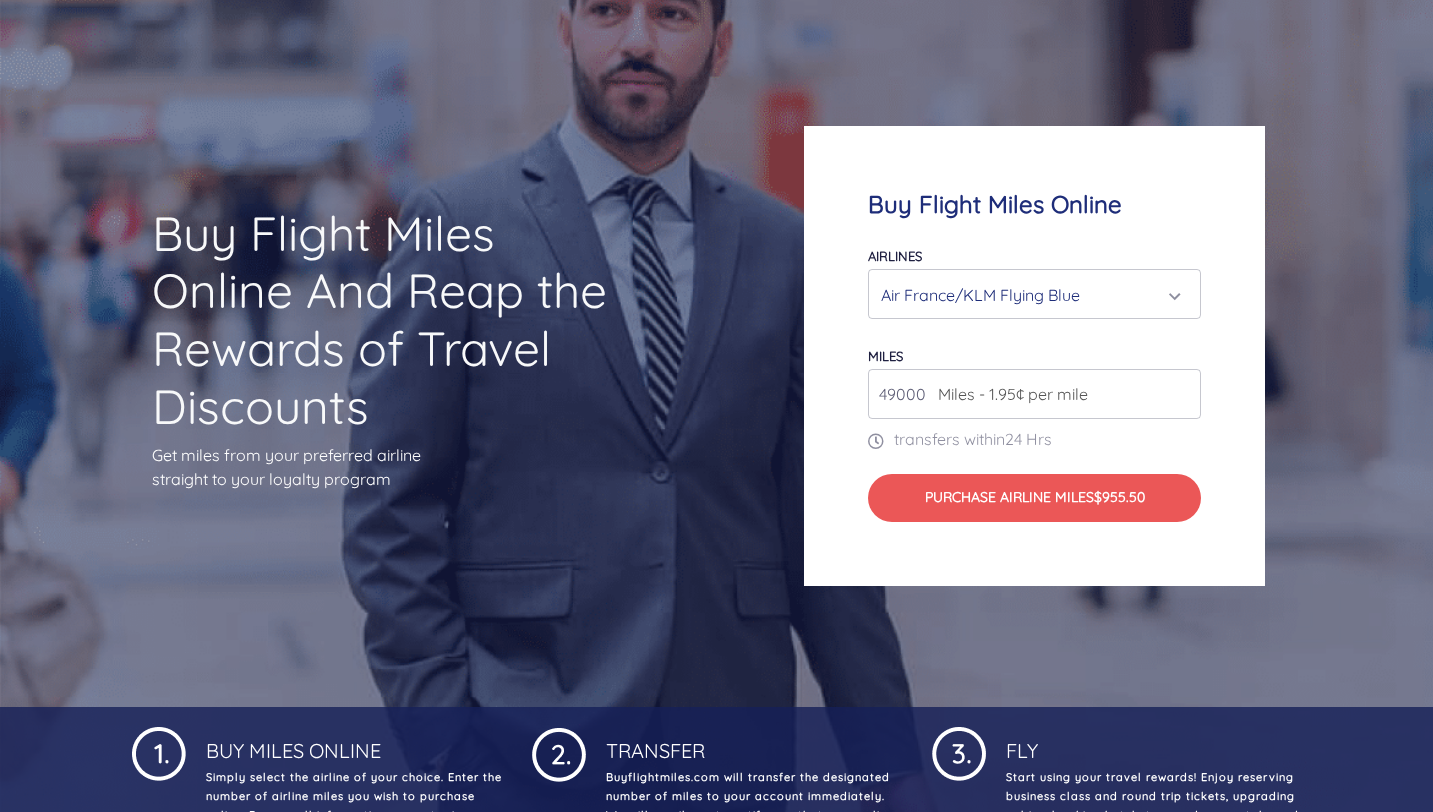click on "Miles - 1.95¢ per mile" at bounding box center [1008, 394] 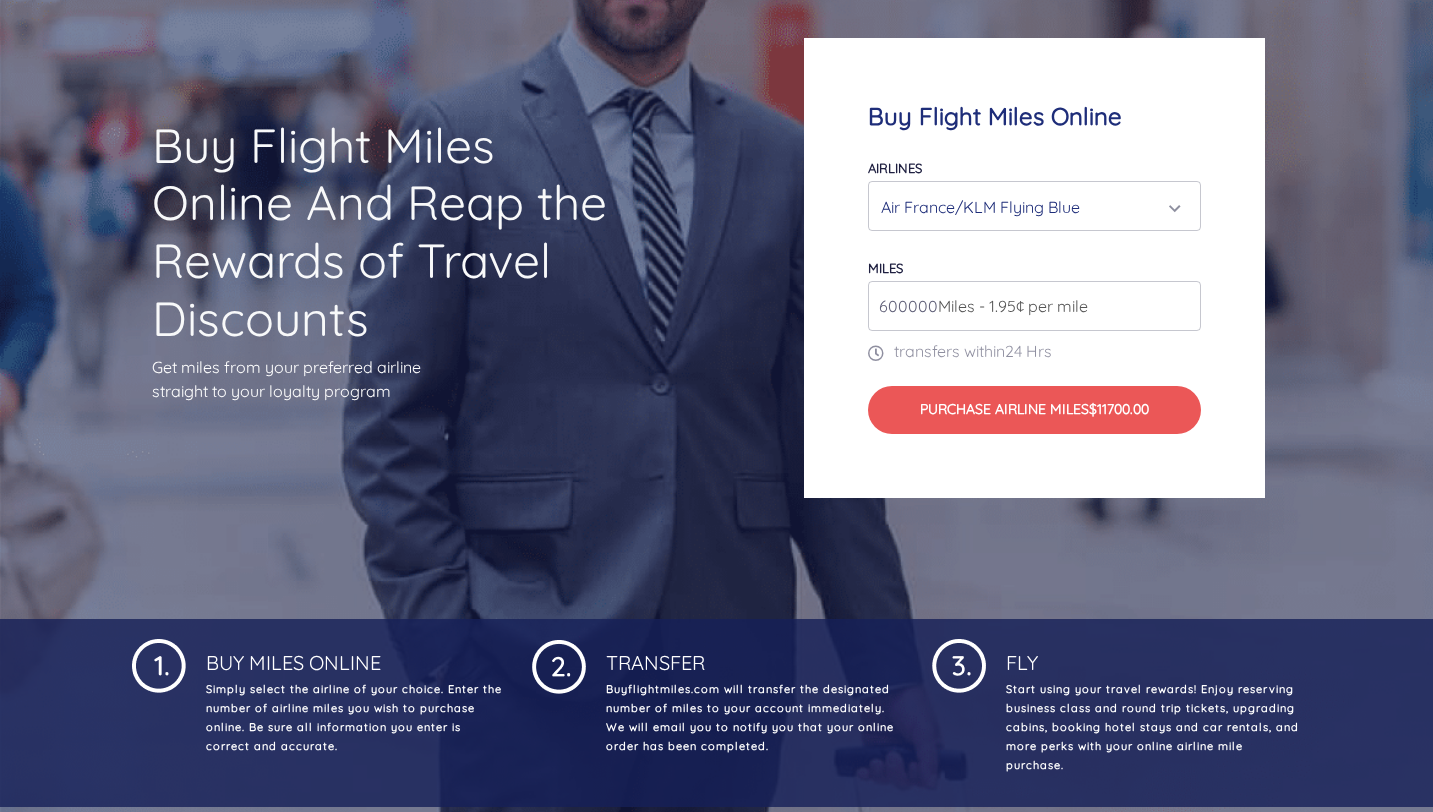 scroll, scrollTop: 0, scrollLeft: 0, axis: both 